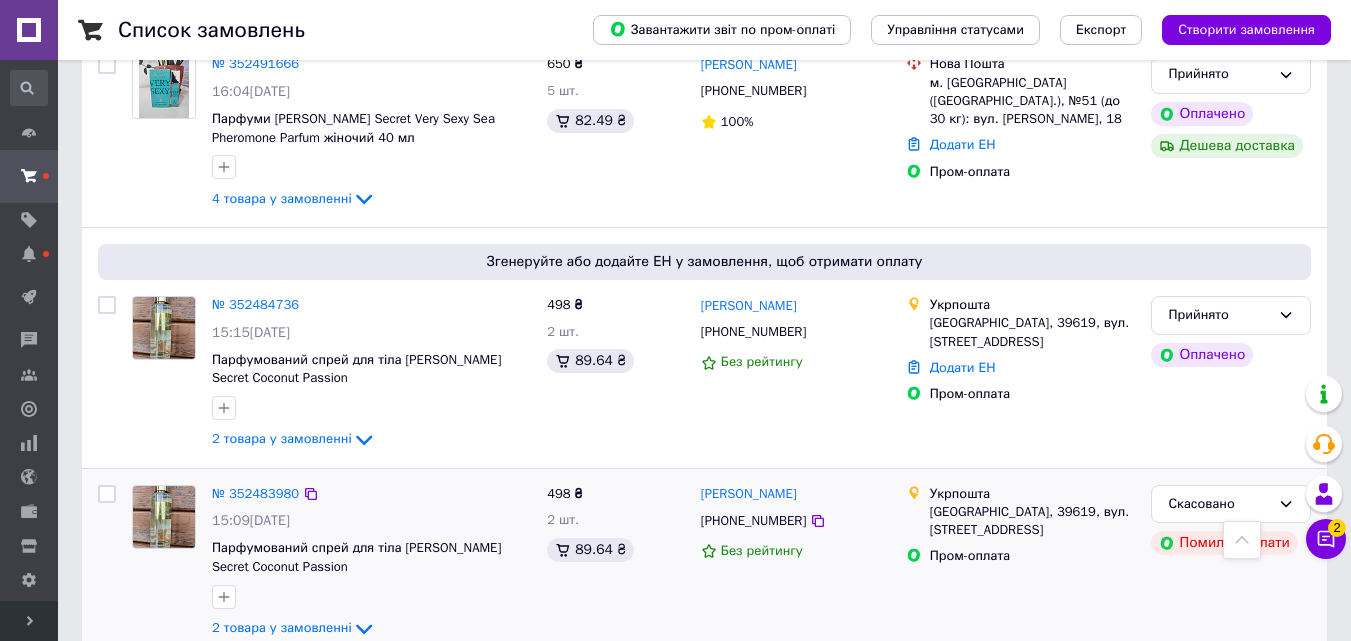 scroll, scrollTop: 700, scrollLeft: 0, axis: vertical 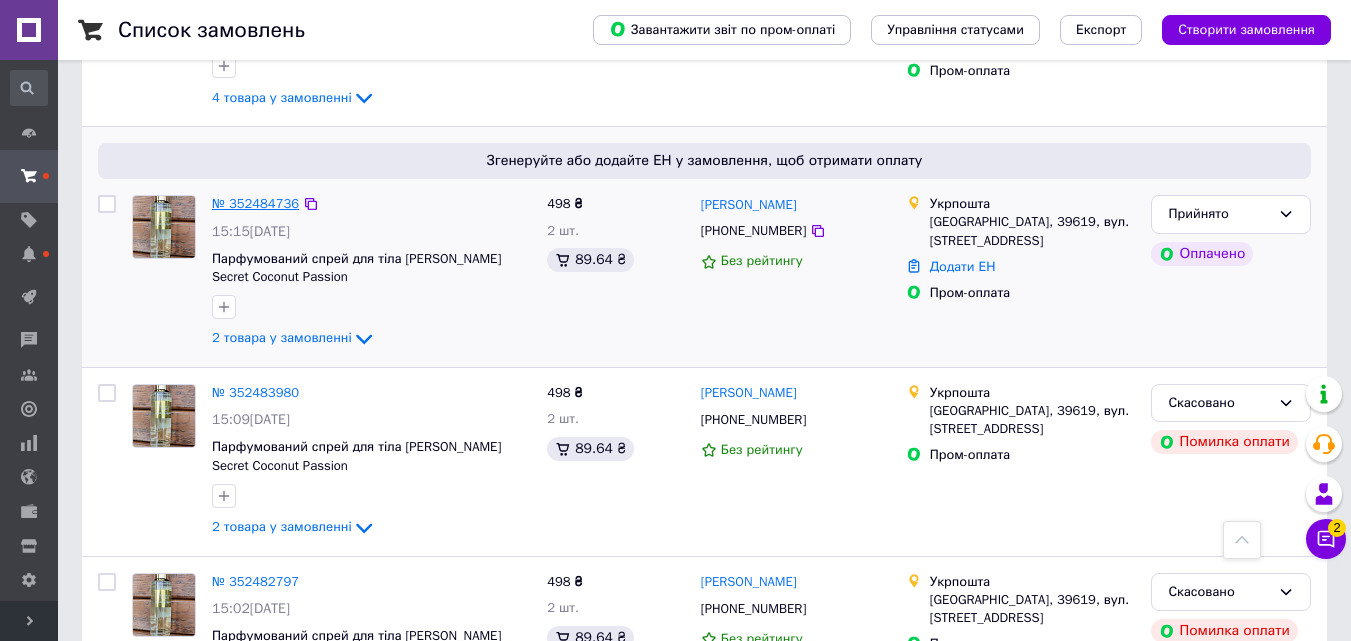 click on "№ 352484736" at bounding box center [255, 203] 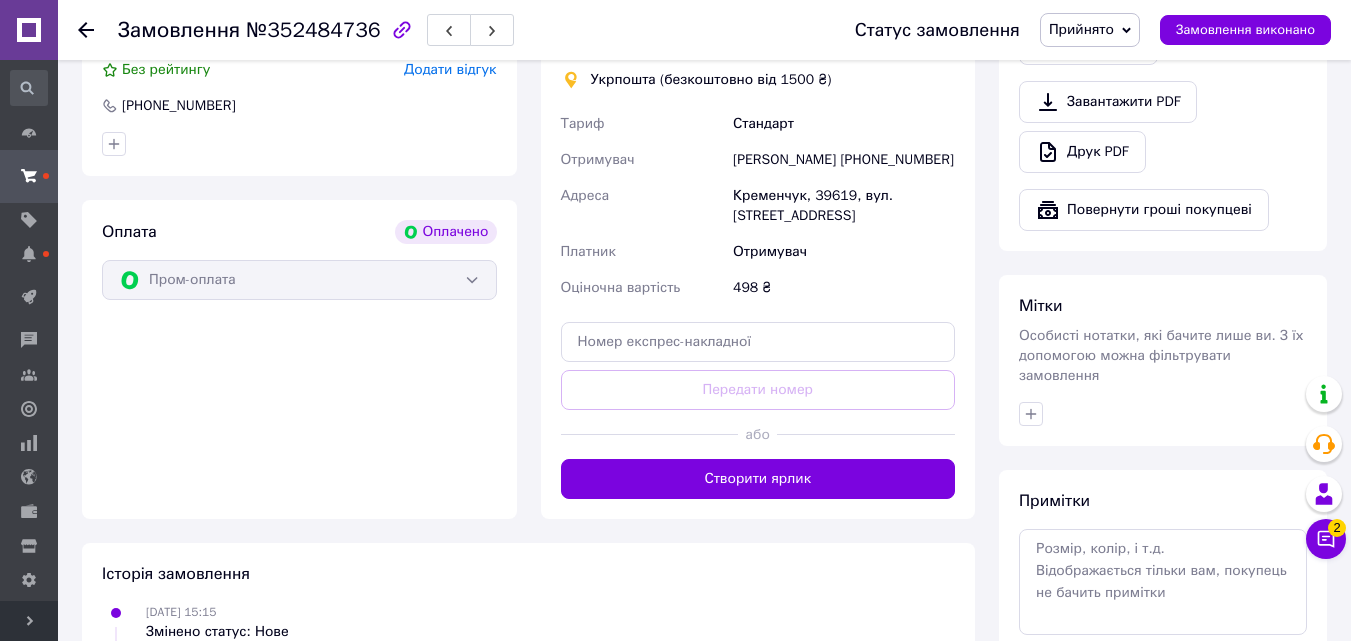 scroll, scrollTop: 1400, scrollLeft: 0, axis: vertical 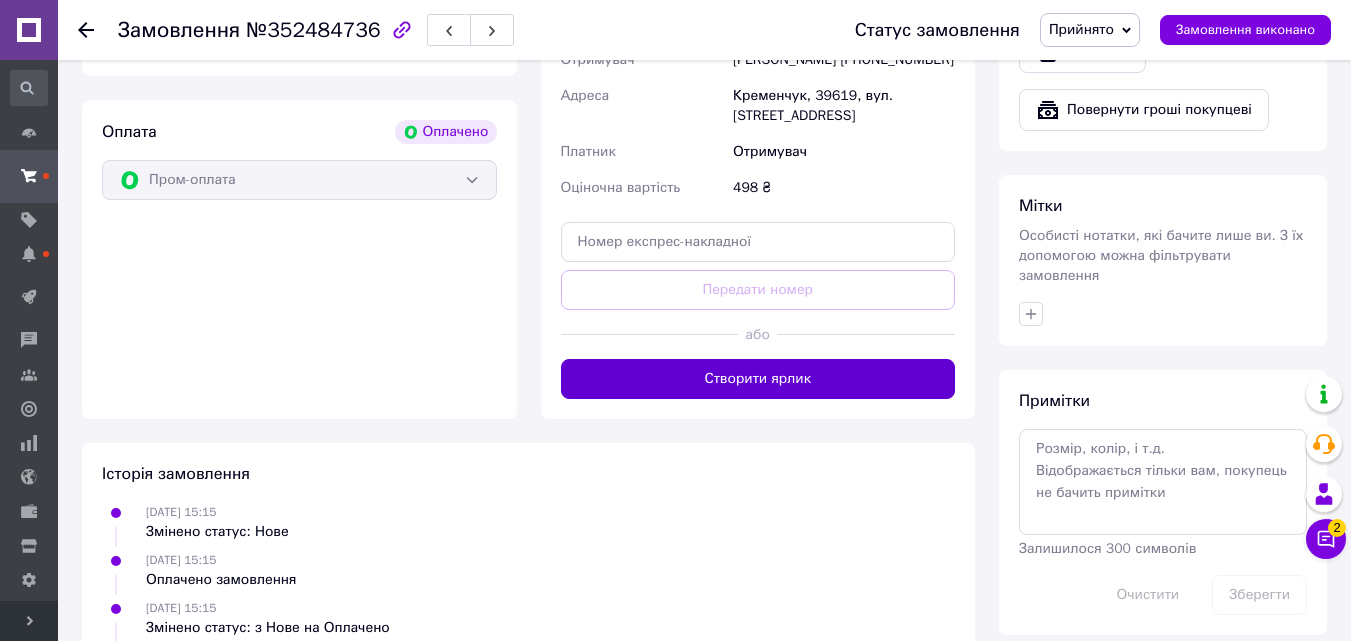 click on "Створити ярлик" at bounding box center [758, 379] 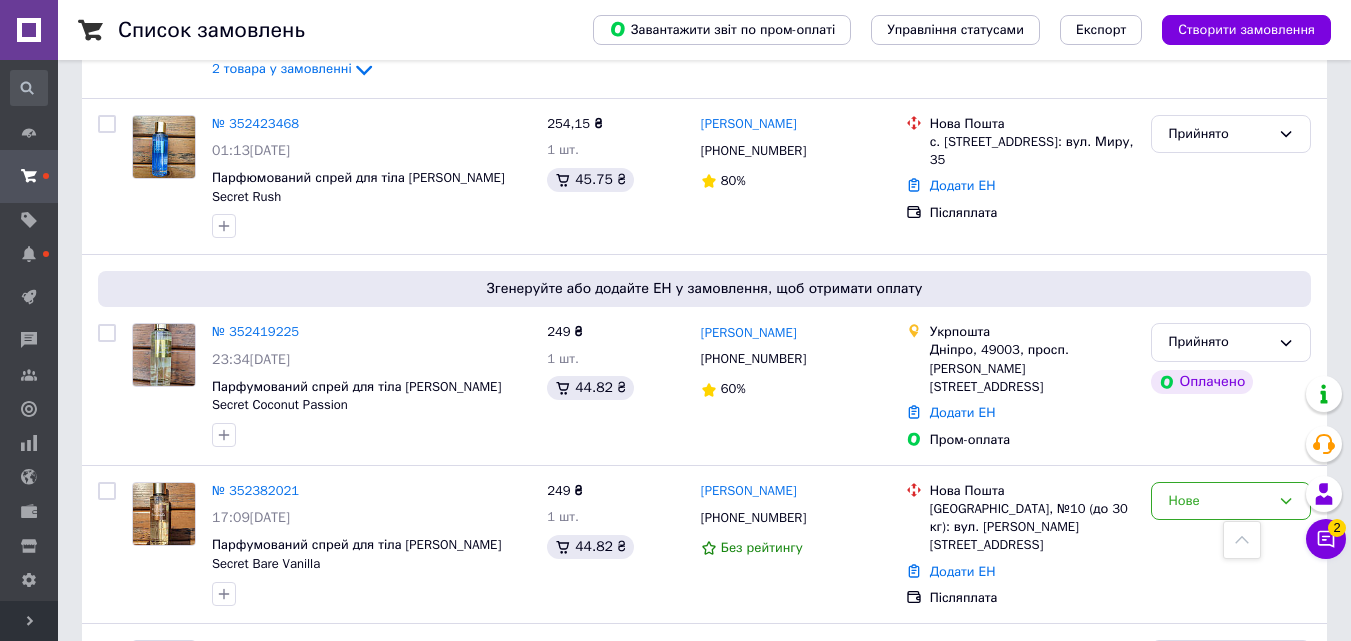 scroll, scrollTop: 1700, scrollLeft: 0, axis: vertical 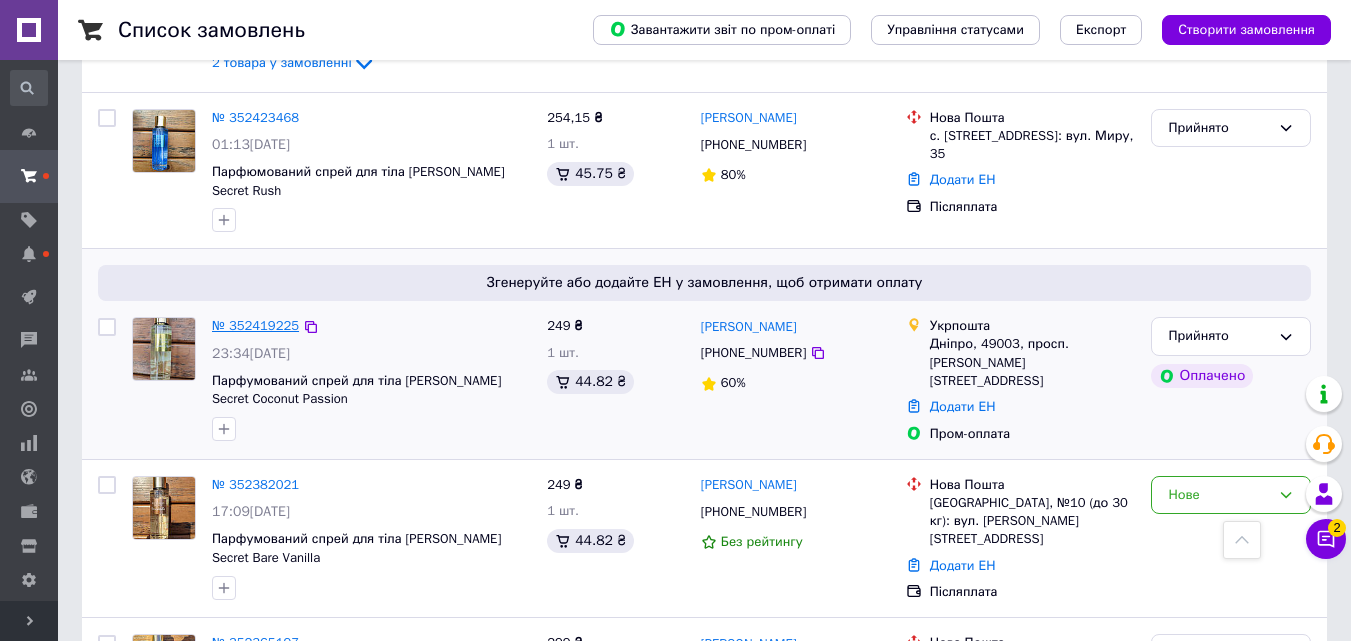 click on "№ 352419225" at bounding box center [255, 325] 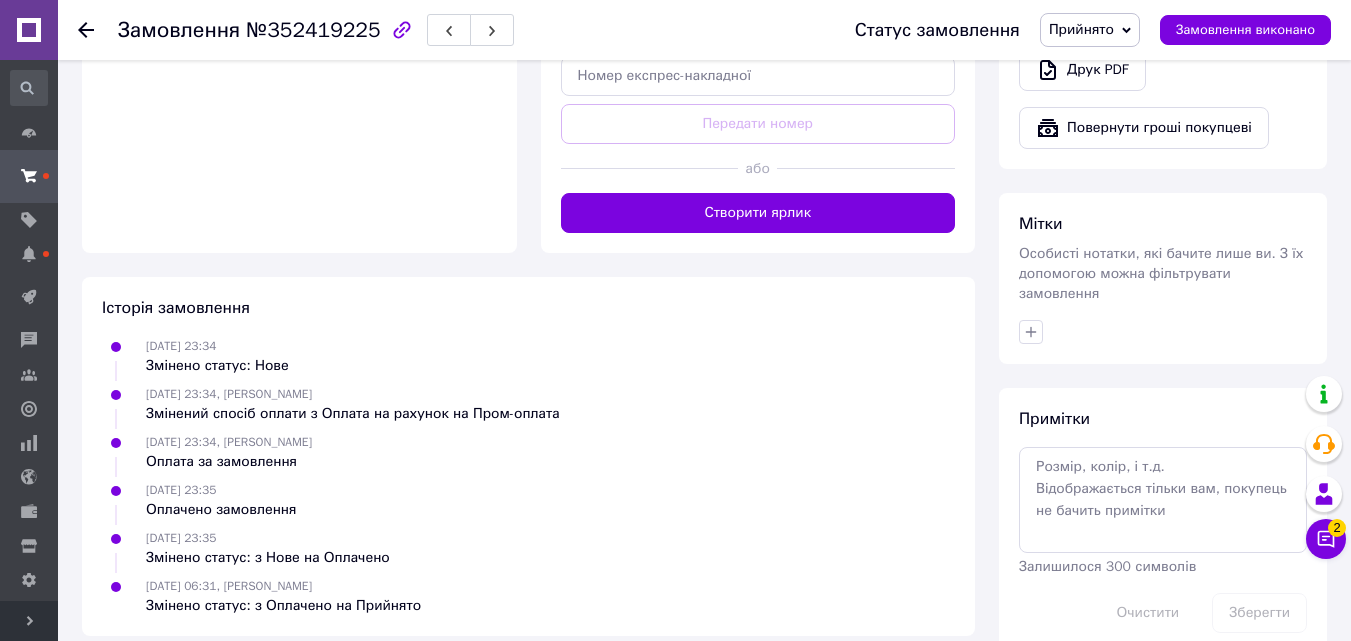 scroll, scrollTop: 1418, scrollLeft: 0, axis: vertical 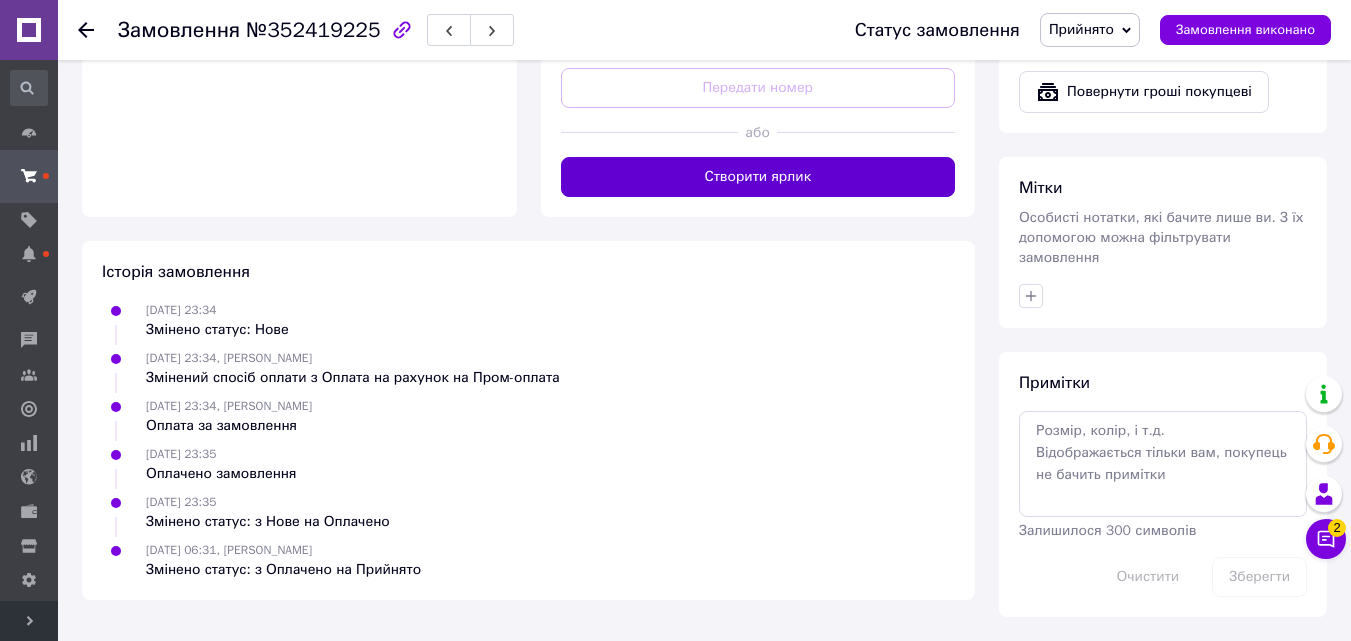 click on "Створити ярлик" at bounding box center (758, 177) 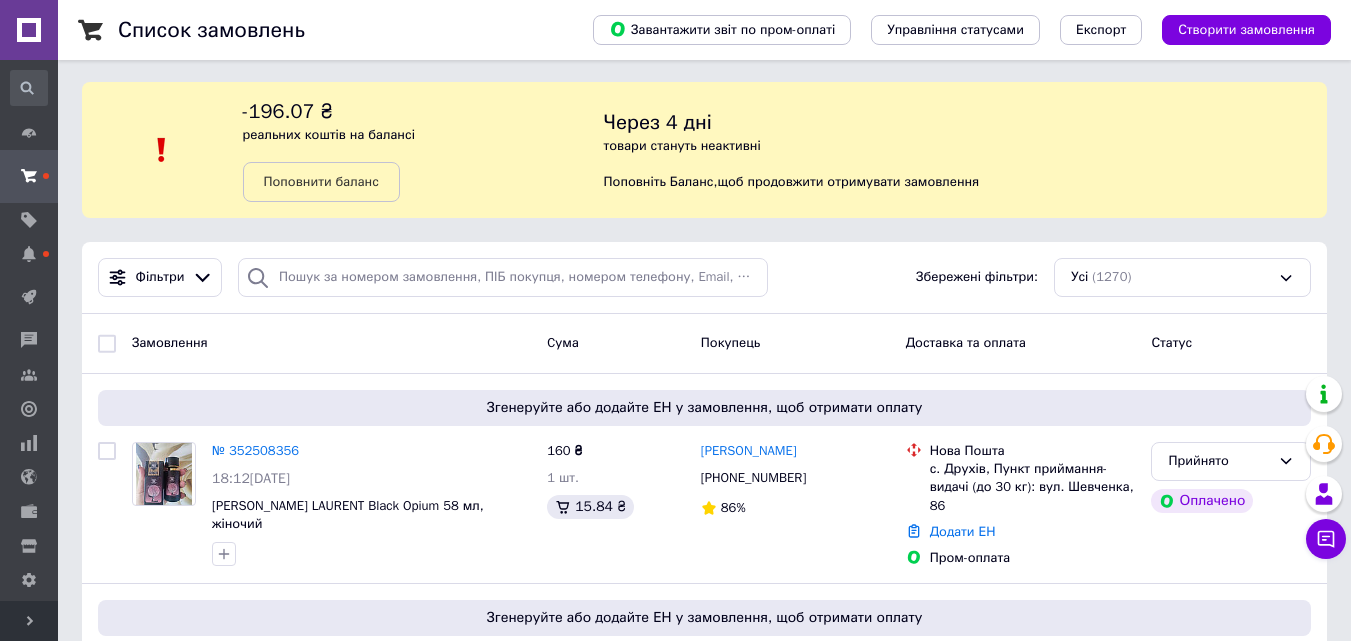 scroll, scrollTop: 0, scrollLeft: 0, axis: both 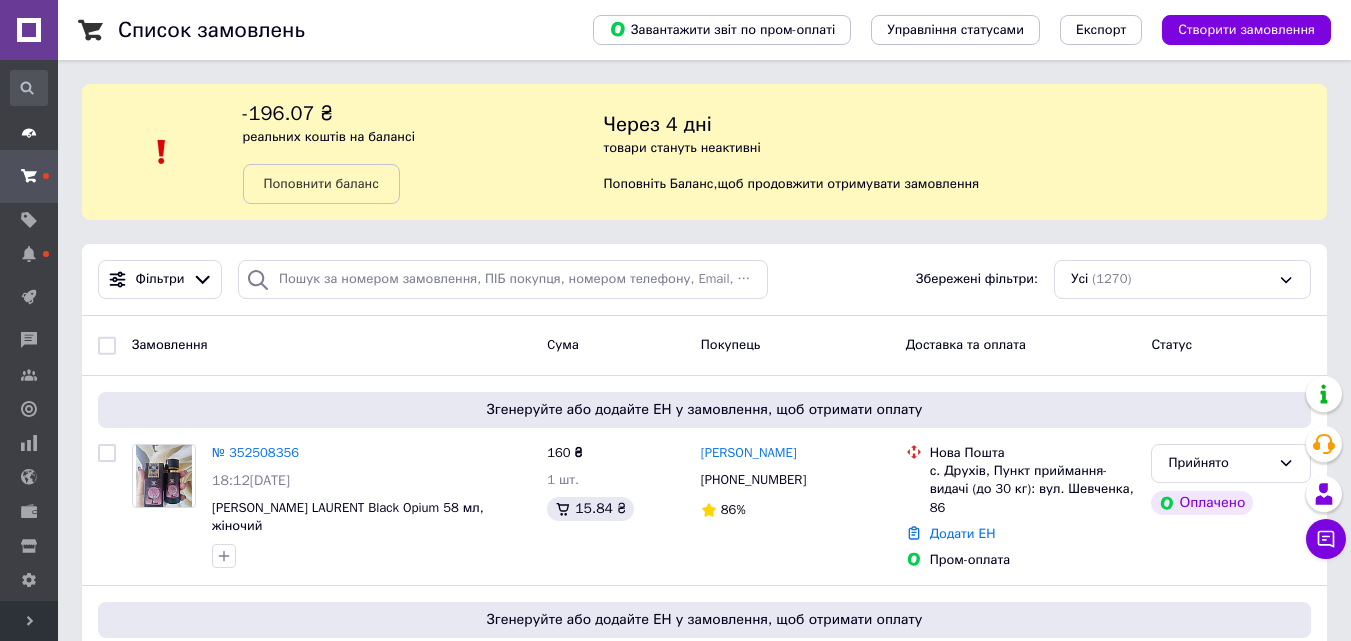 click 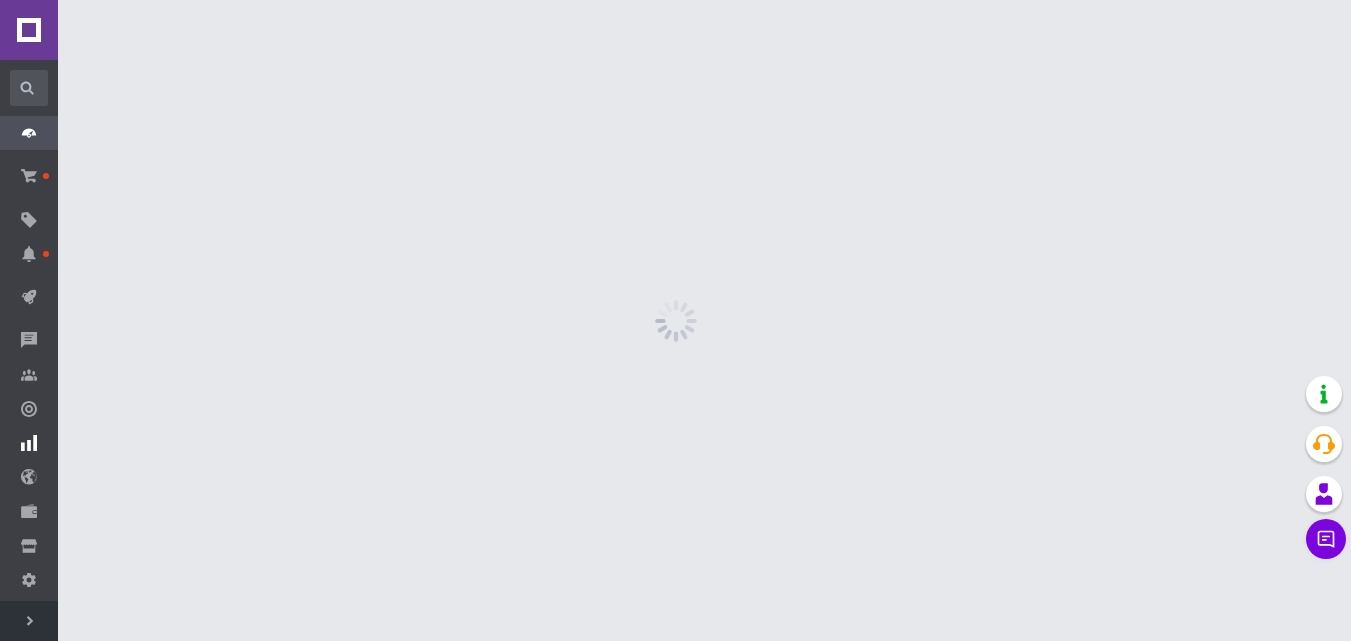 click at bounding box center [29, 30] 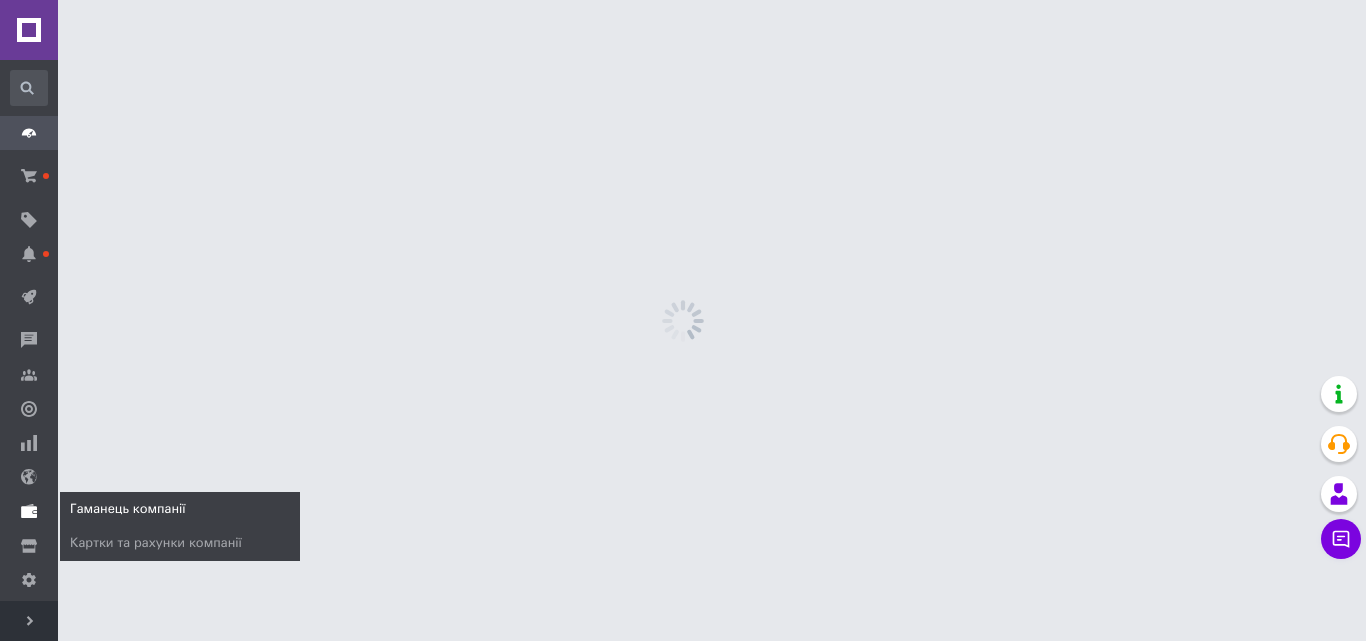 click 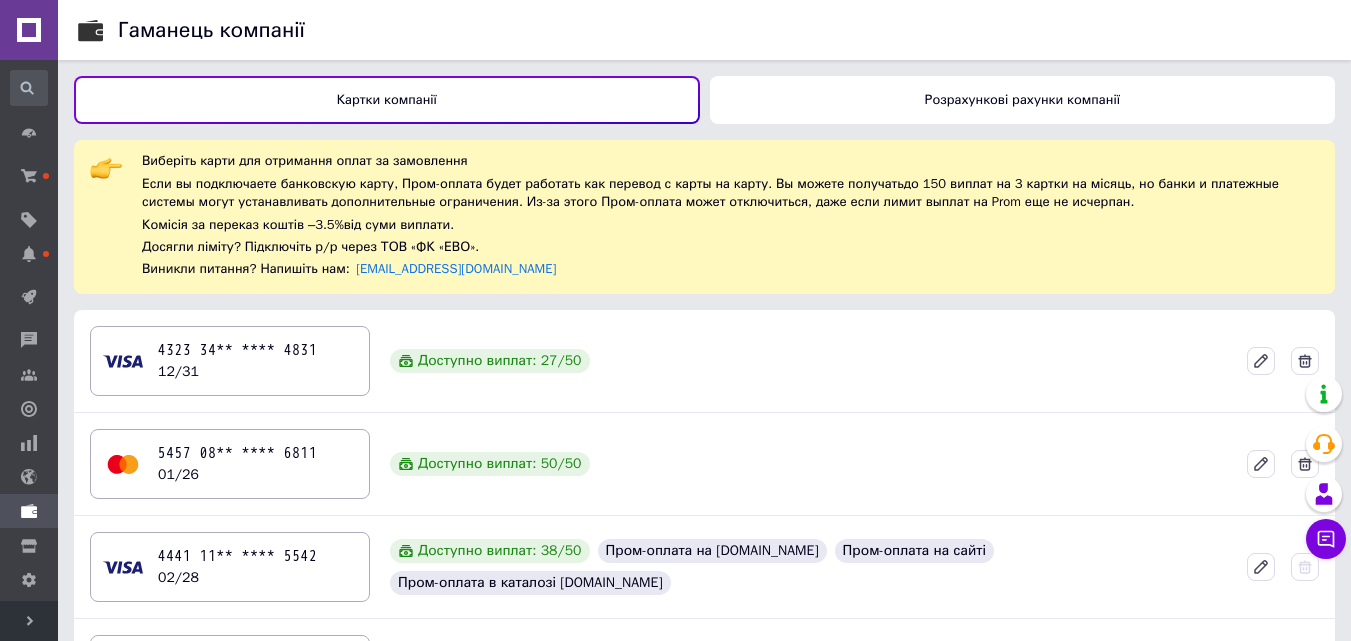 click on "Розрахункові рахунки компанії" at bounding box center [1022, 99] 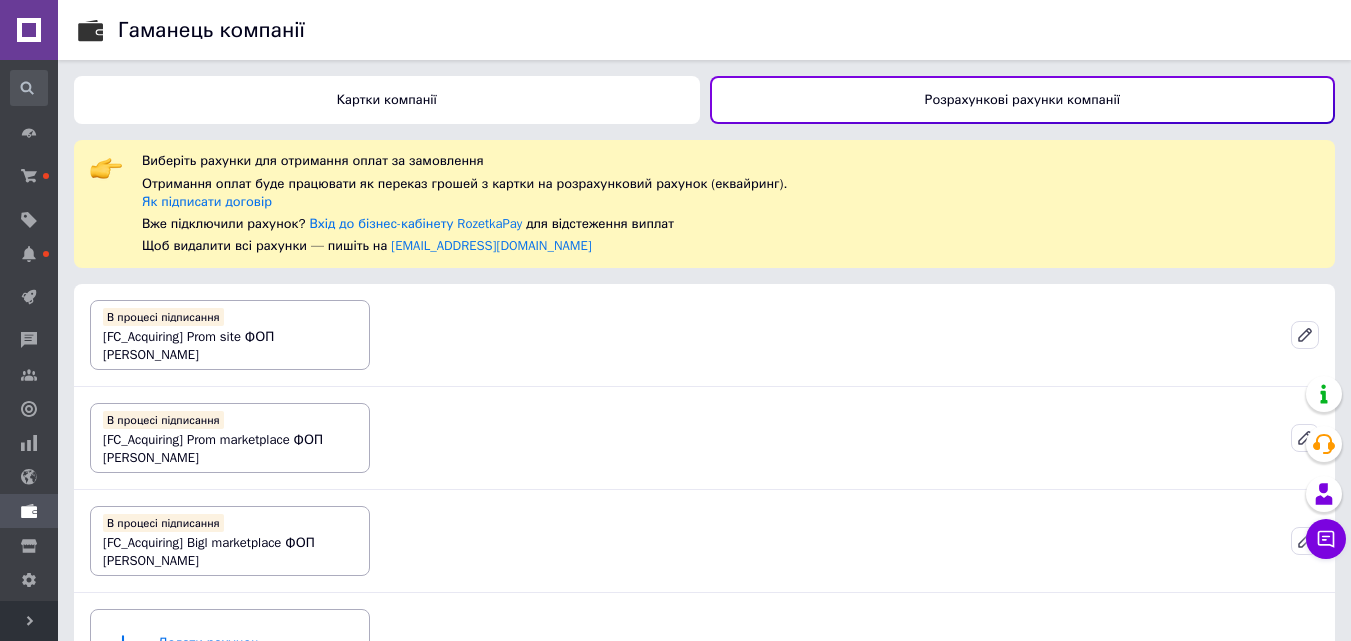 click on "Картки компанії" at bounding box center (387, 100) 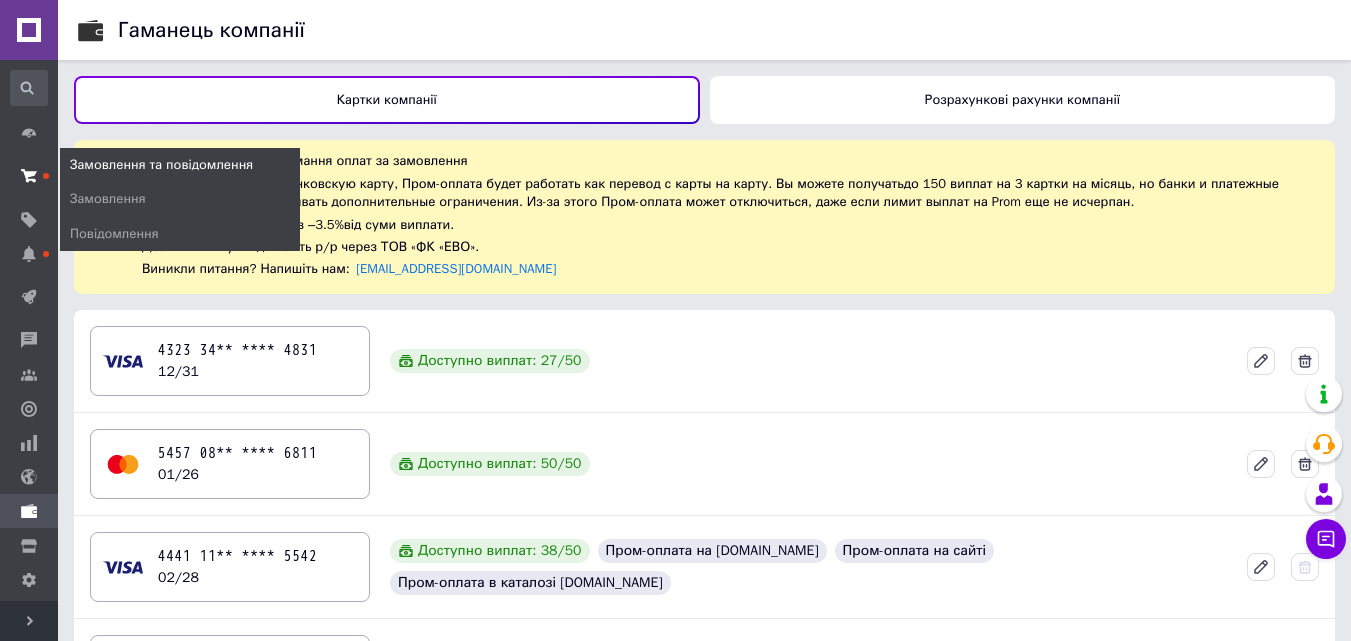click 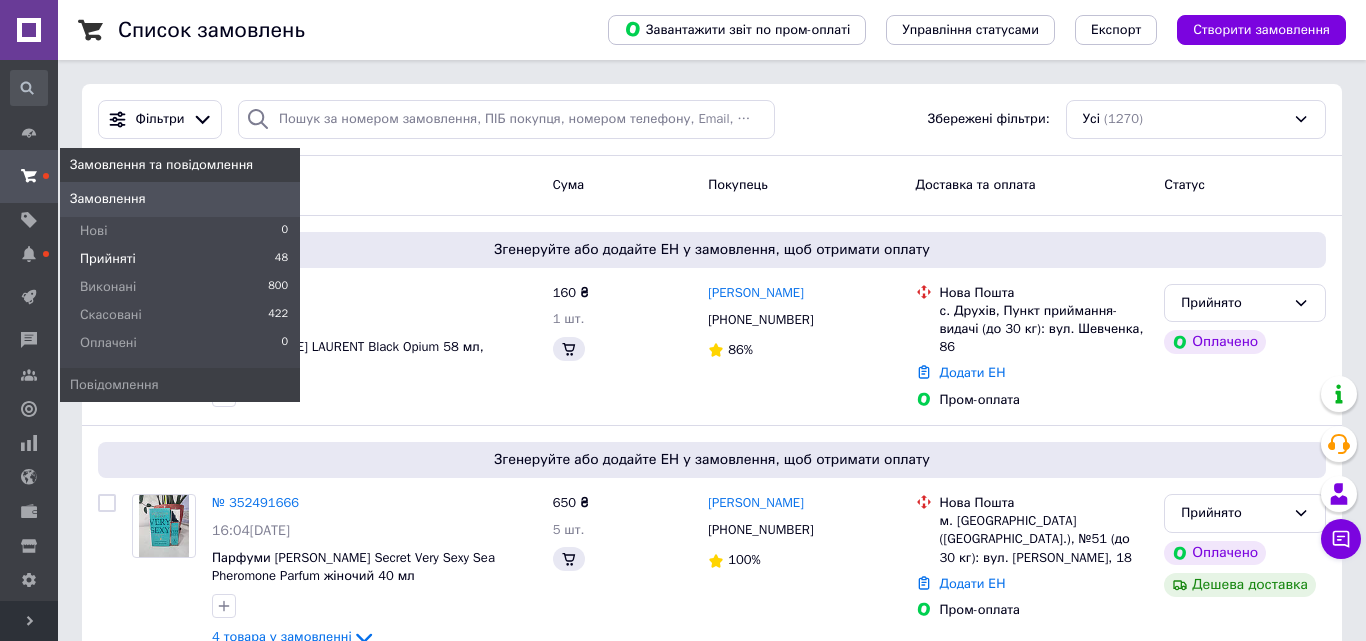 click on "Прийняті" at bounding box center [108, 259] 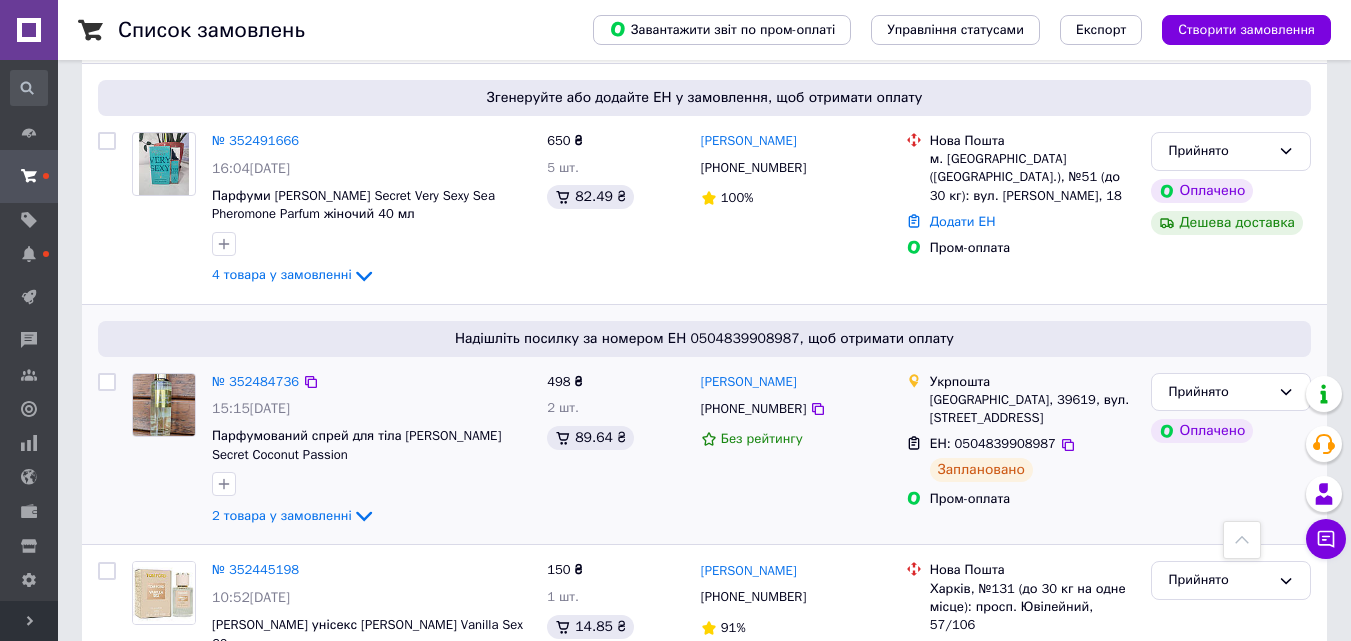 scroll, scrollTop: 600, scrollLeft: 0, axis: vertical 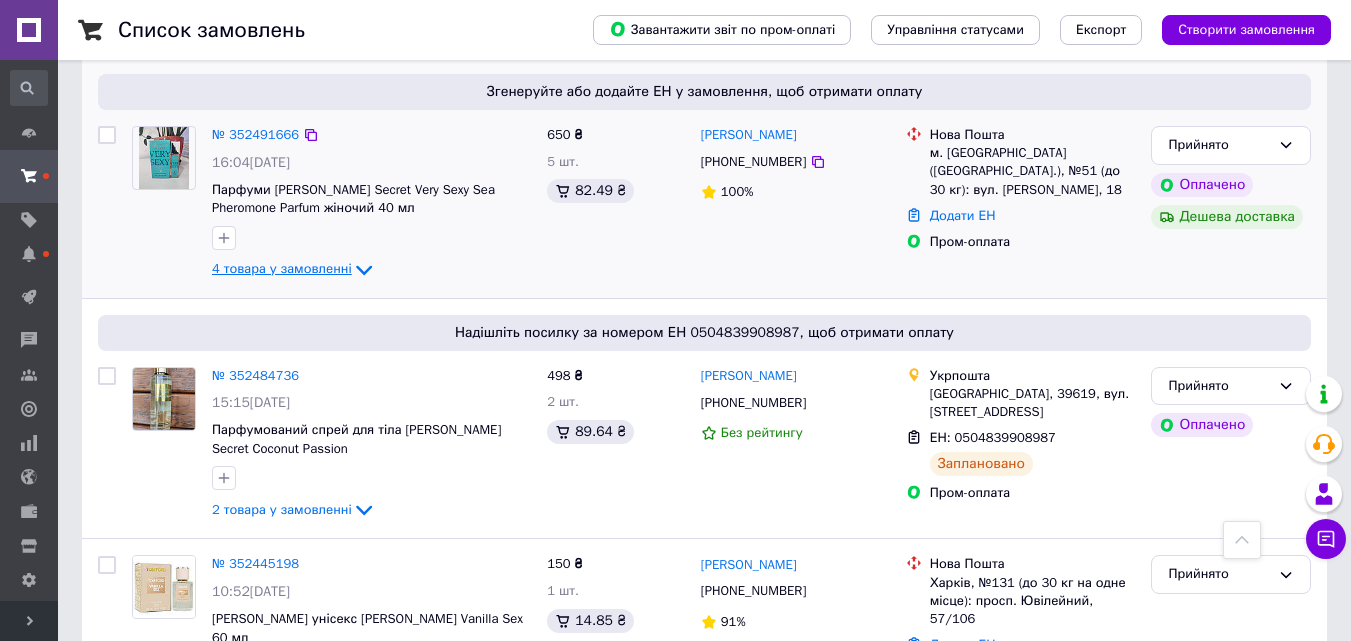 click 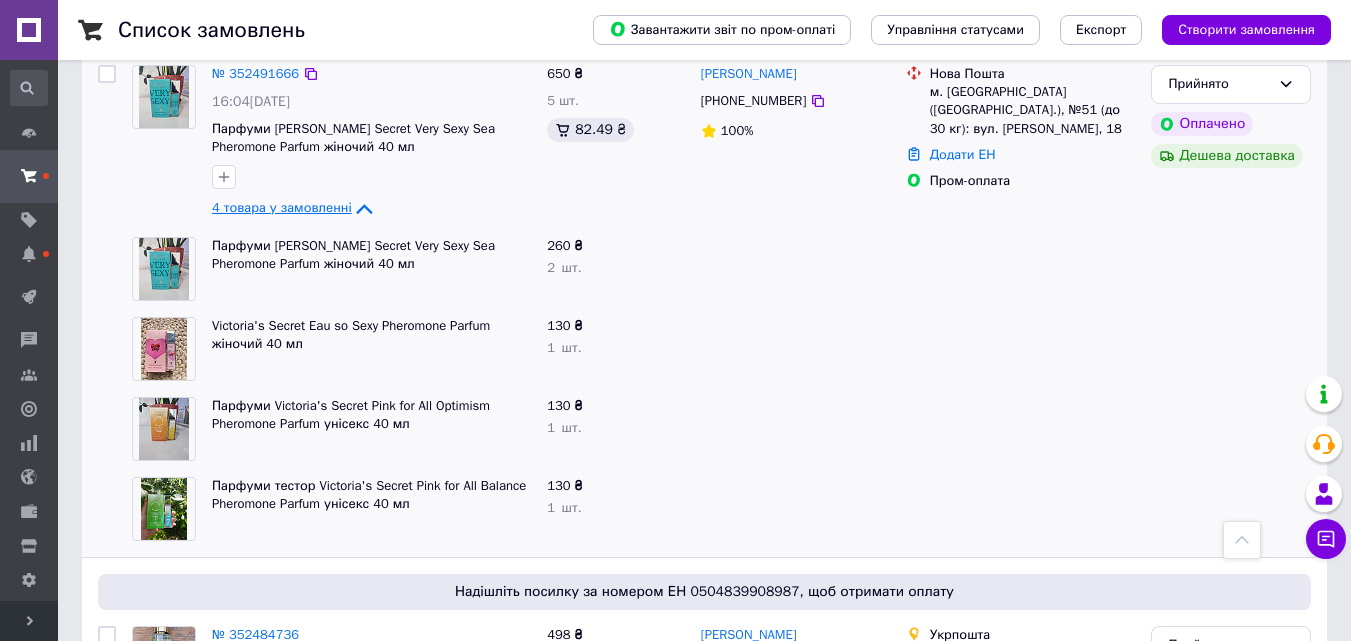 scroll, scrollTop: 600, scrollLeft: 0, axis: vertical 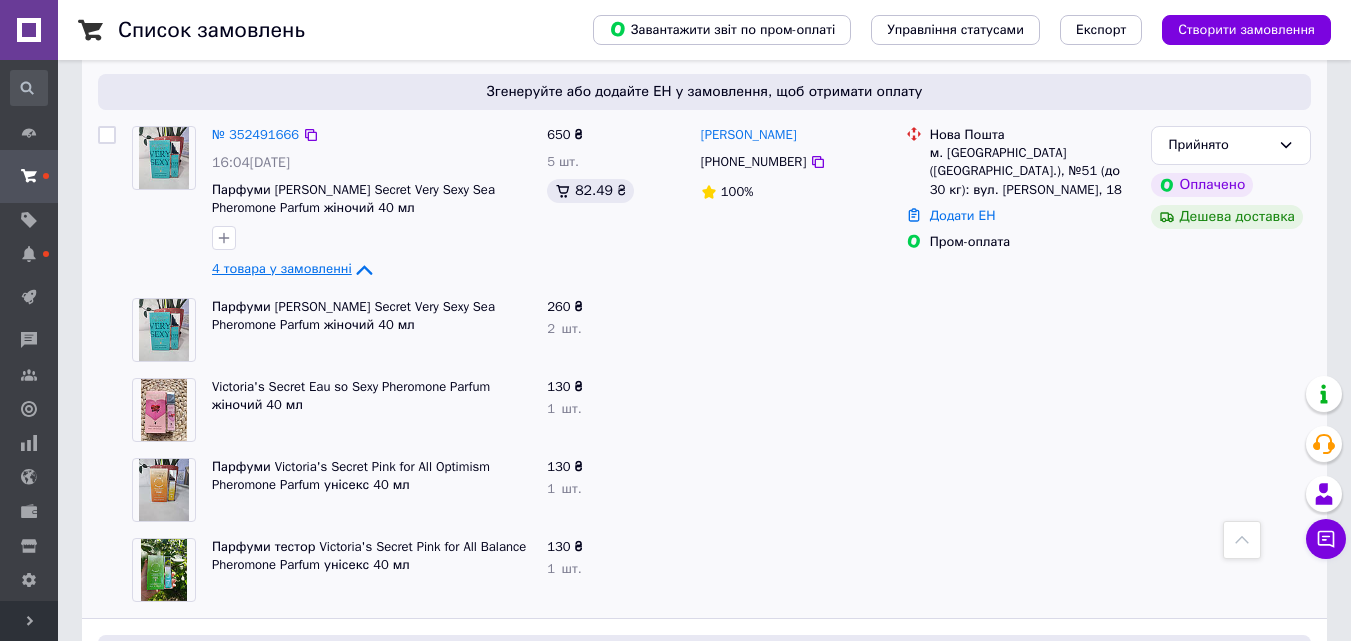 click 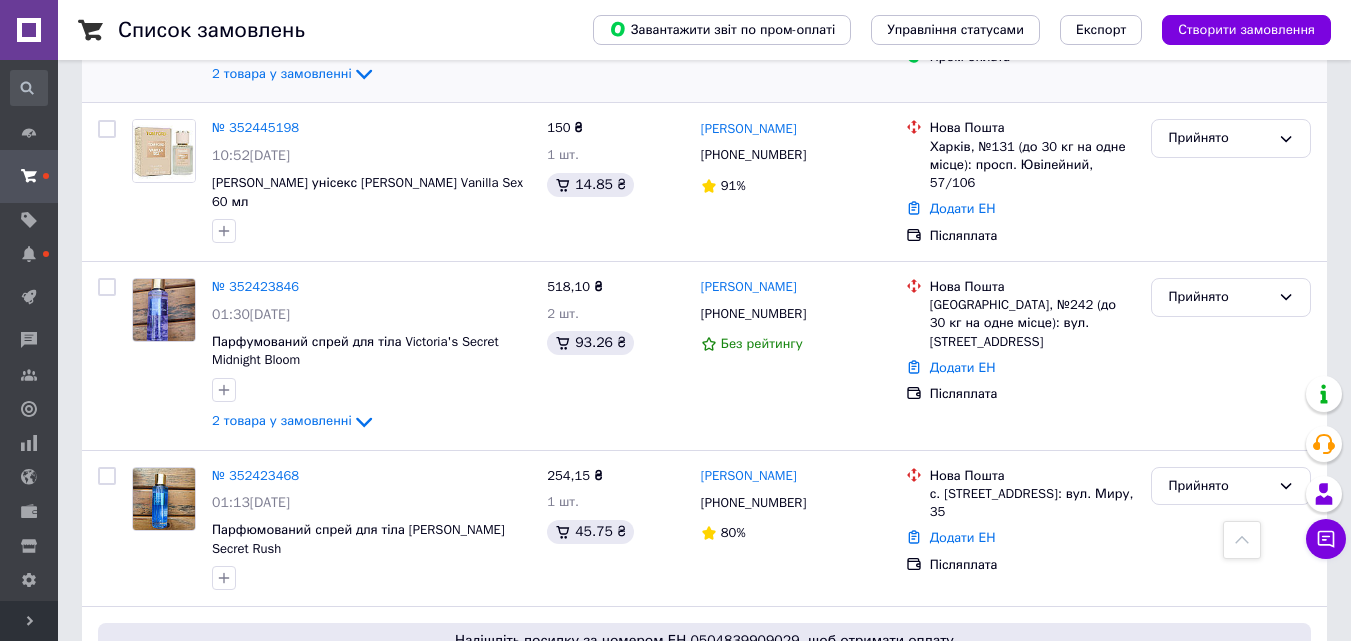 scroll, scrollTop: 1000, scrollLeft: 0, axis: vertical 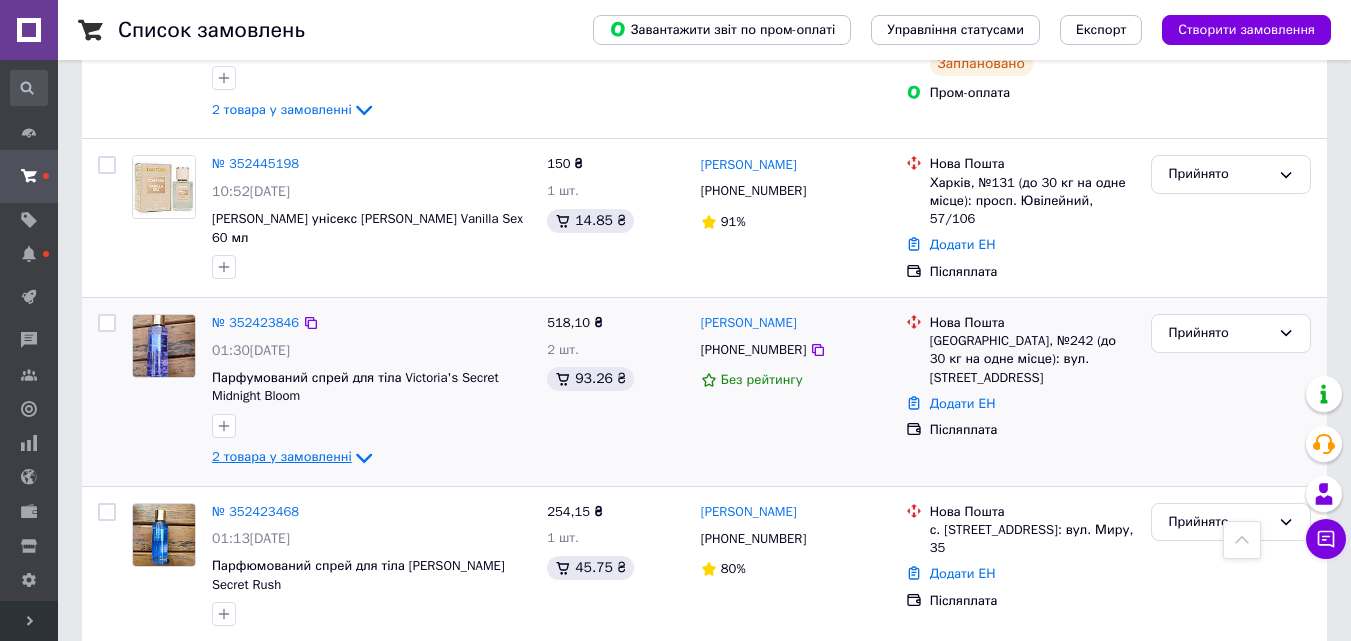 click 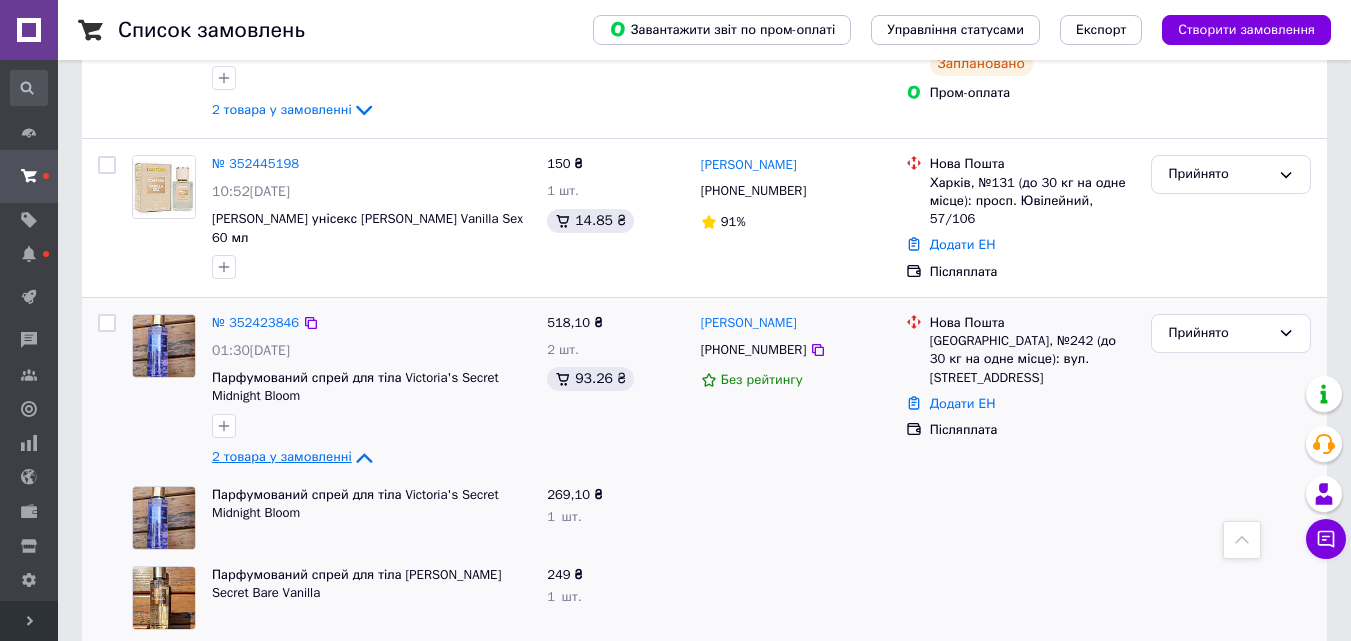 click 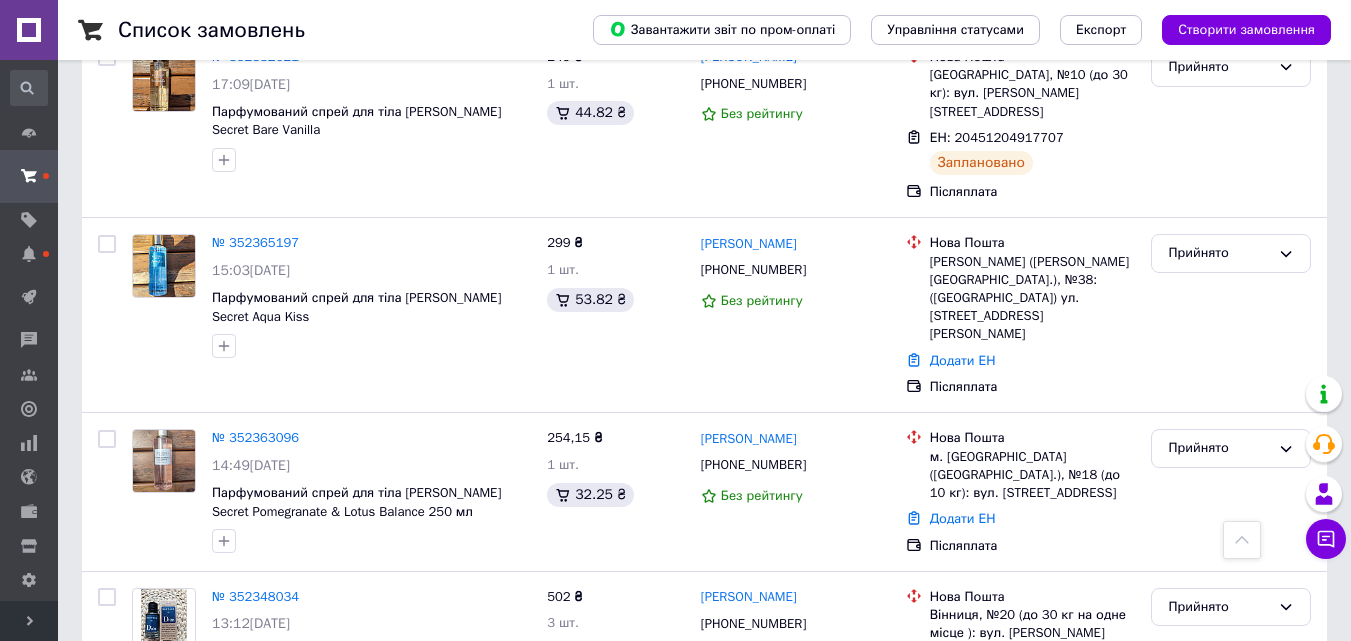 scroll, scrollTop: 1900, scrollLeft: 0, axis: vertical 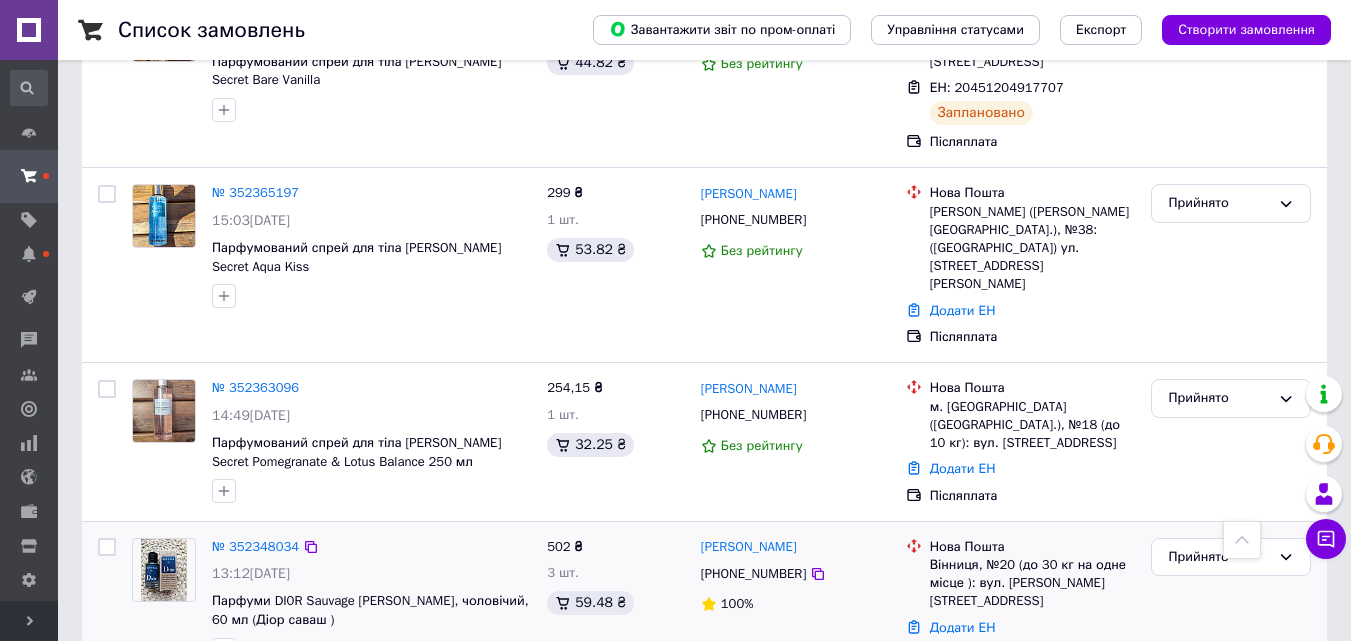 drag, startPoint x: 352, startPoint y: 572, endPoint x: 363, endPoint y: 554, distance: 21.095022 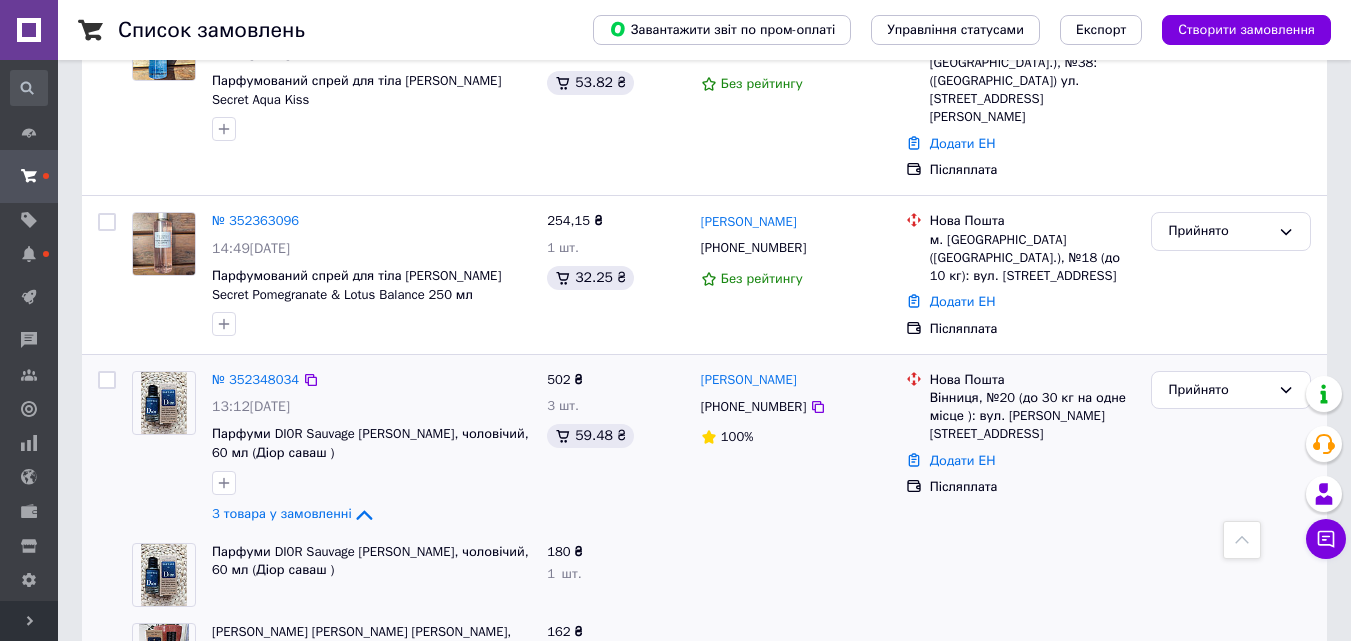 scroll, scrollTop: 2100, scrollLeft: 0, axis: vertical 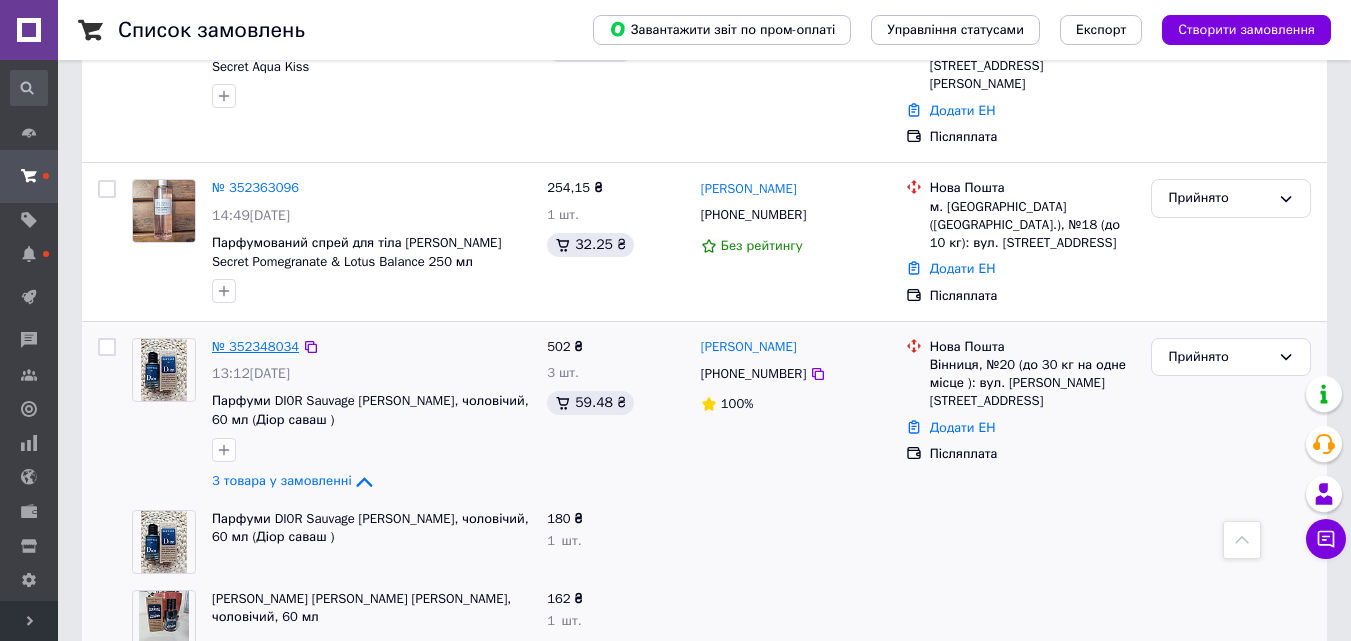 click on "№ 352348034" at bounding box center (255, 346) 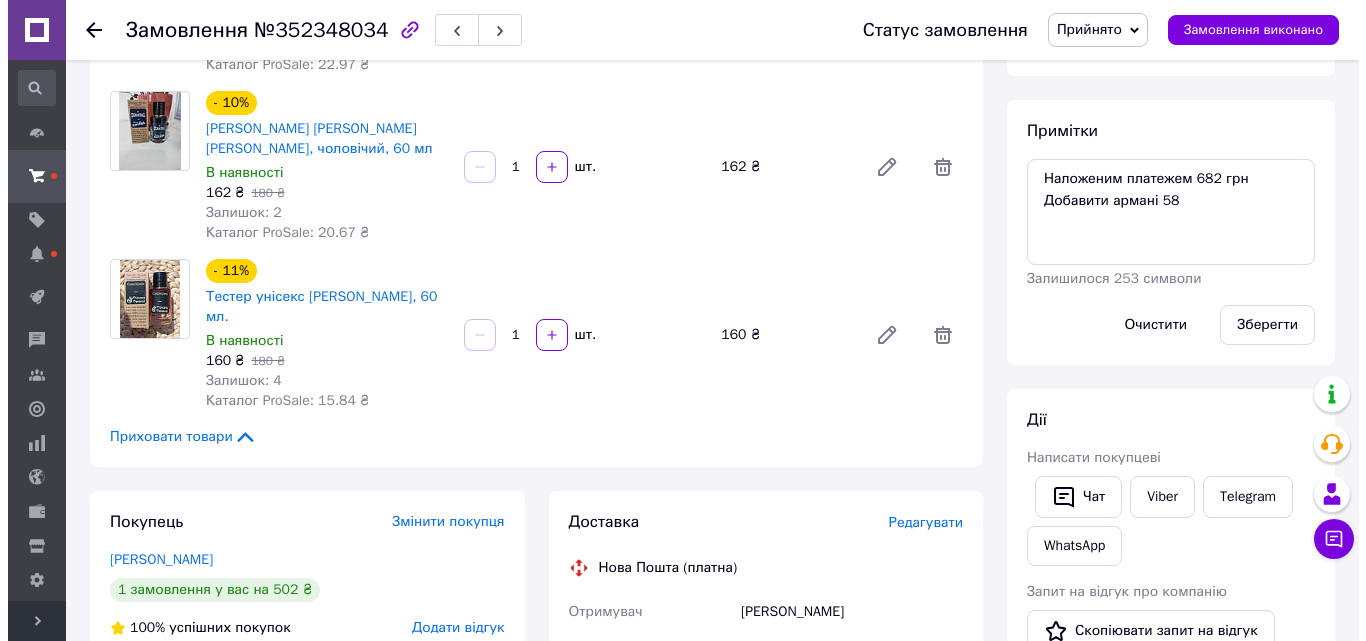 scroll, scrollTop: 700, scrollLeft: 0, axis: vertical 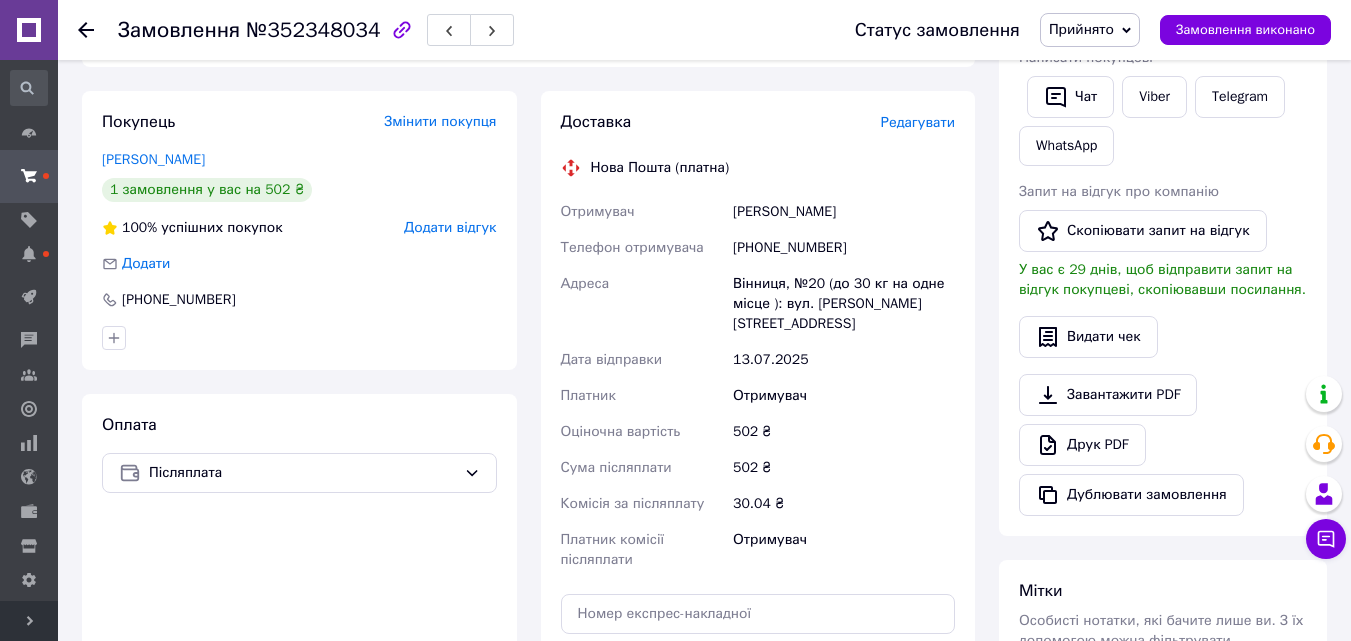 click on "Редагувати" at bounding box center (918, 122) 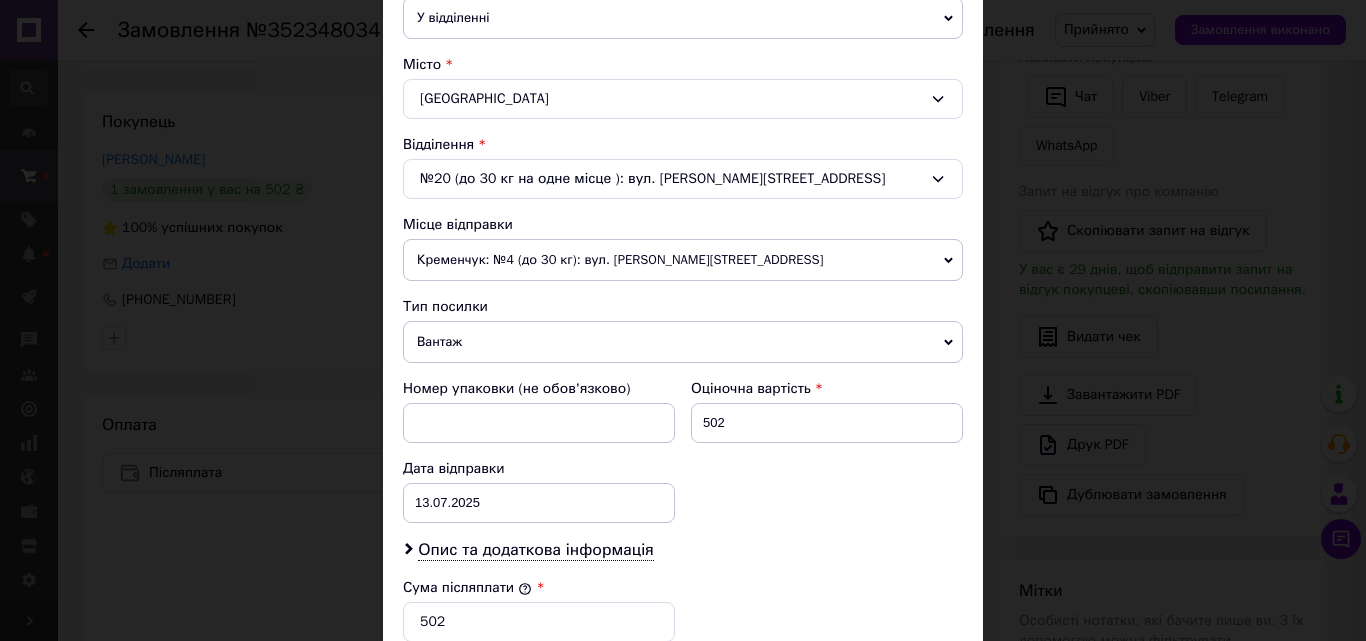 scroll, scrollTop: 600, scrollLeft: 0, axis: vertical 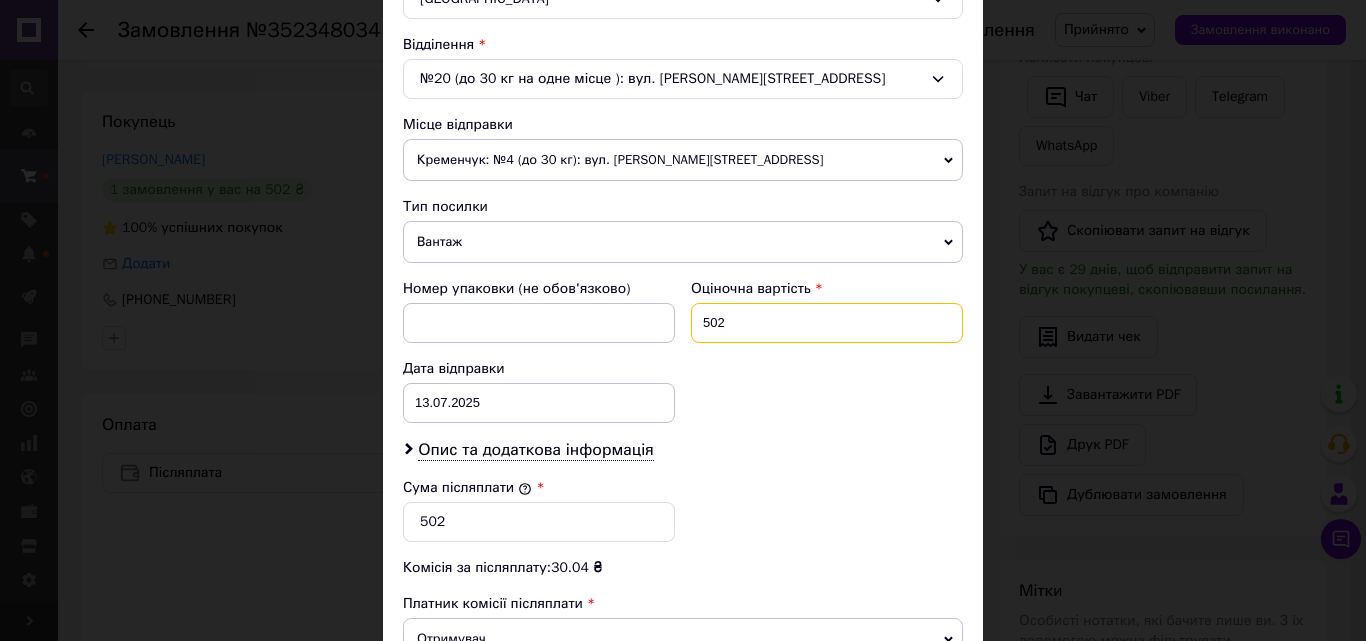 click on "502" at bounding box center (827, 323) 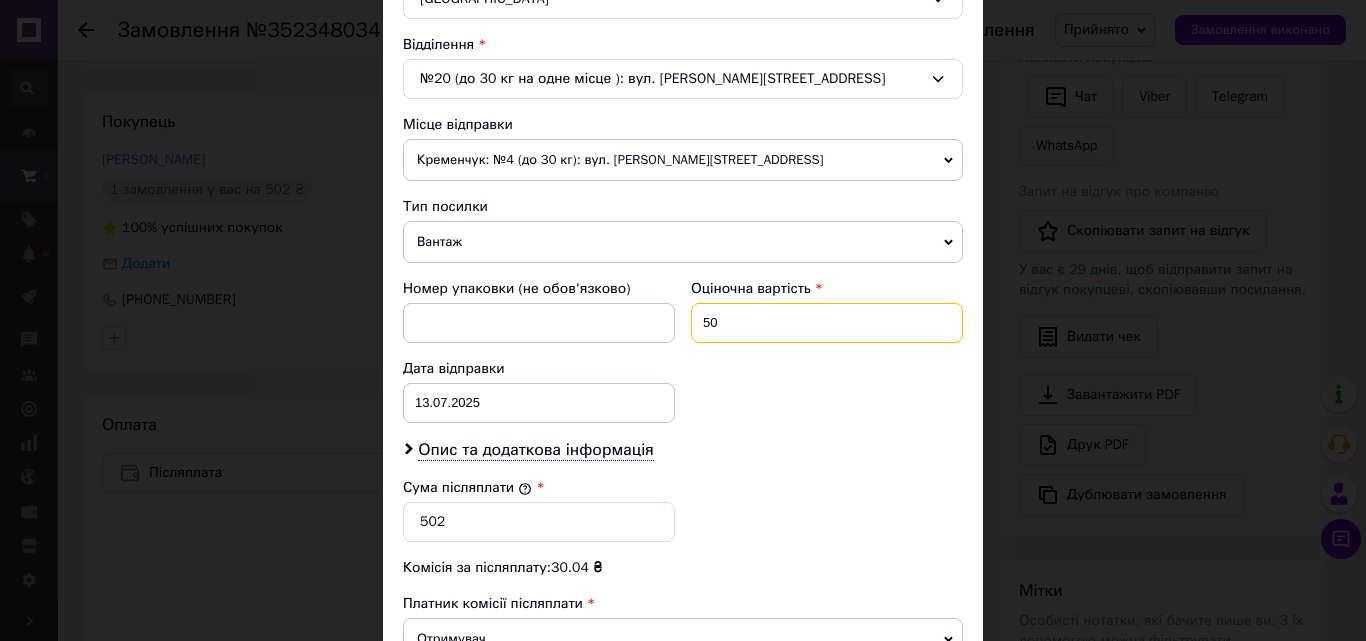 type on "5" 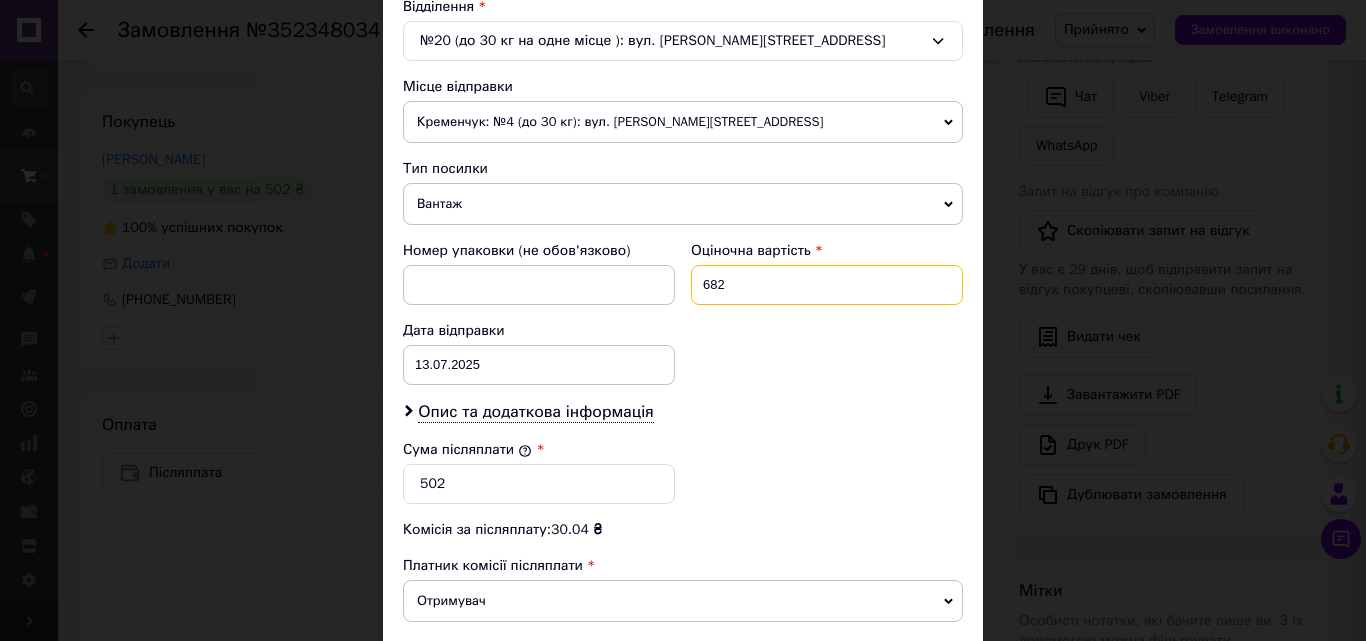 scroll, scrollTop: 700, scrollLeft: 0, axis: vertical 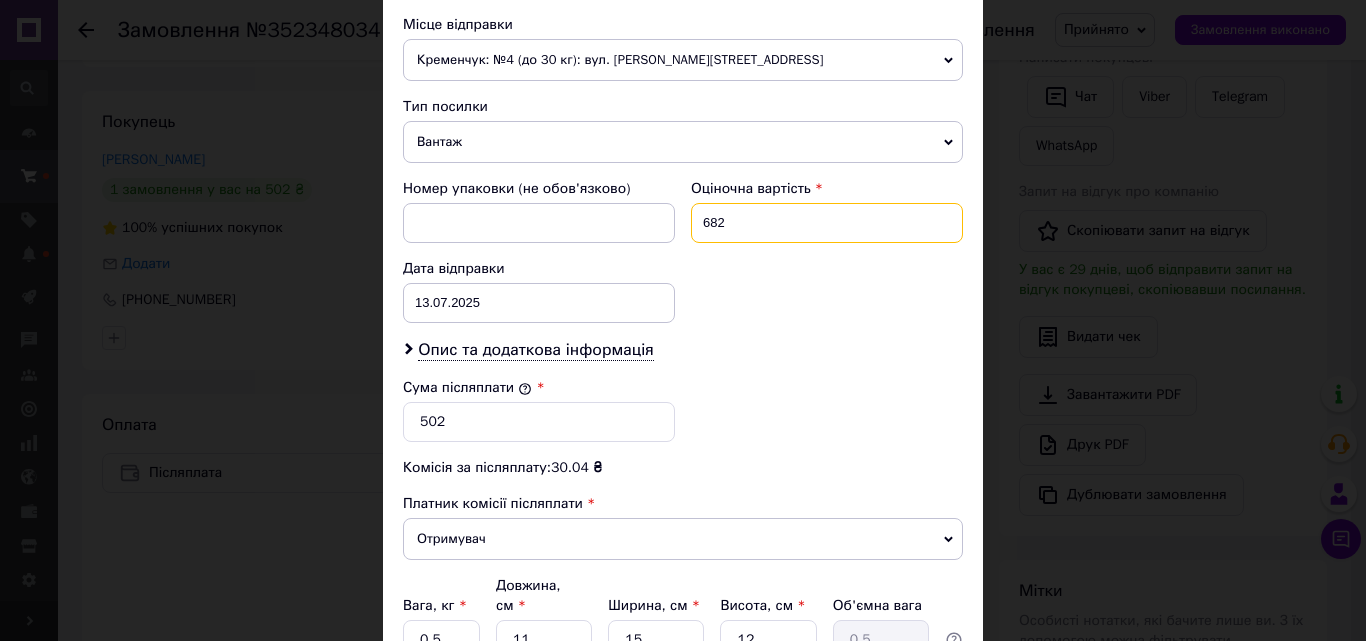 type on "682" 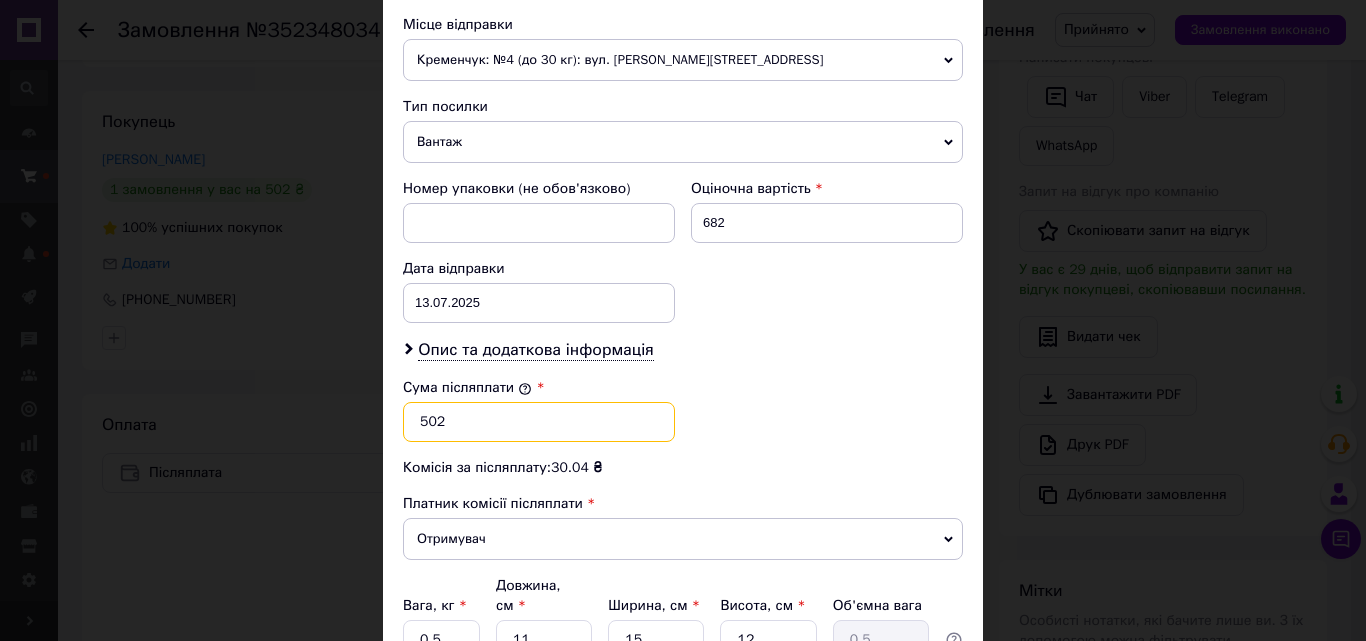 click on "502" at bounding box center [539, 422] 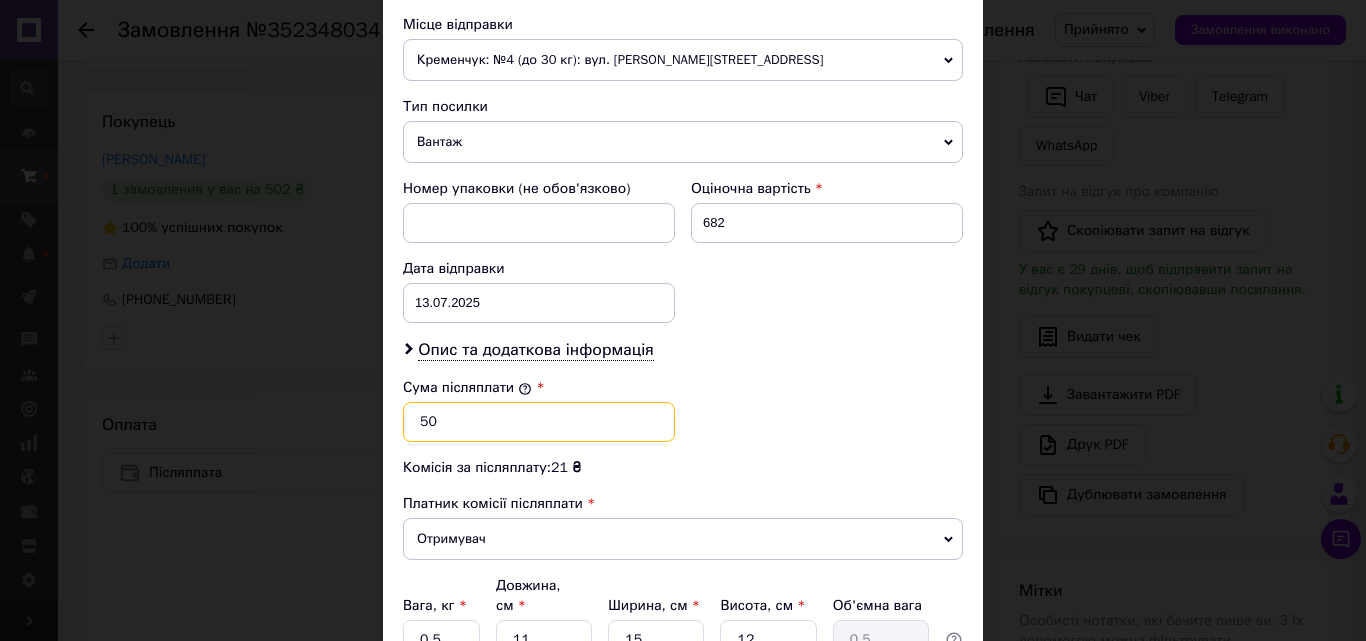 type on "5" 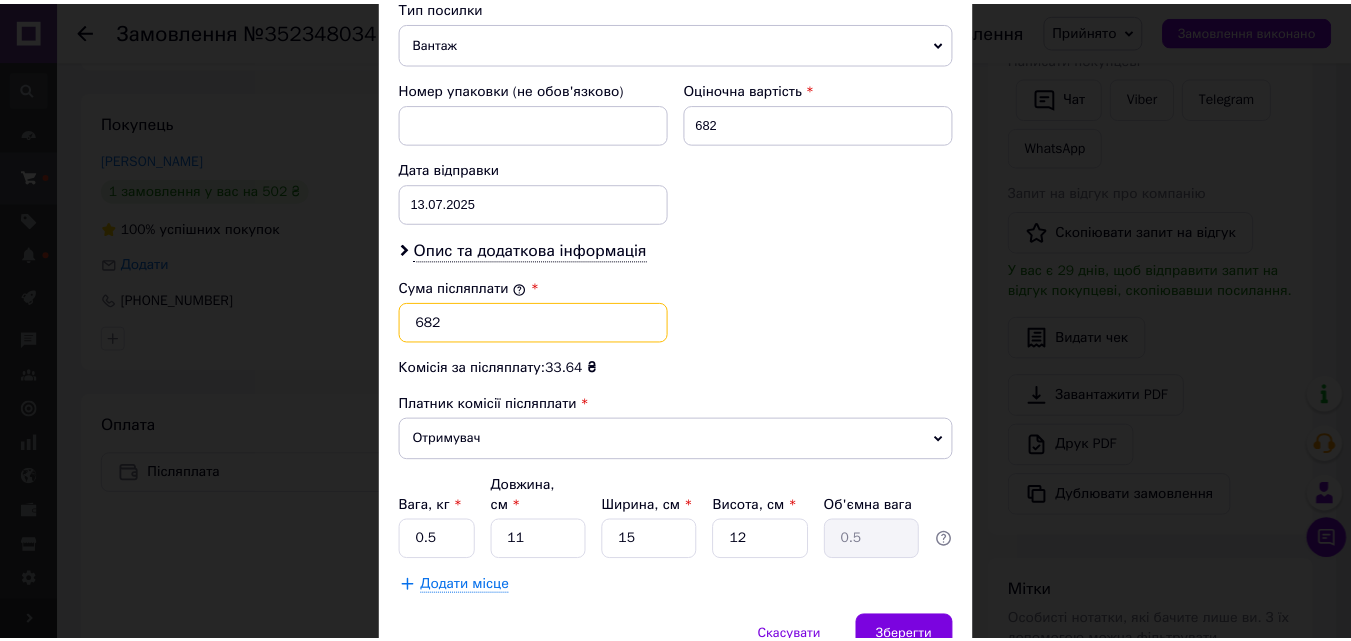 scroll, scrollTop: 885, scrollLeft: 0, axis: vertical 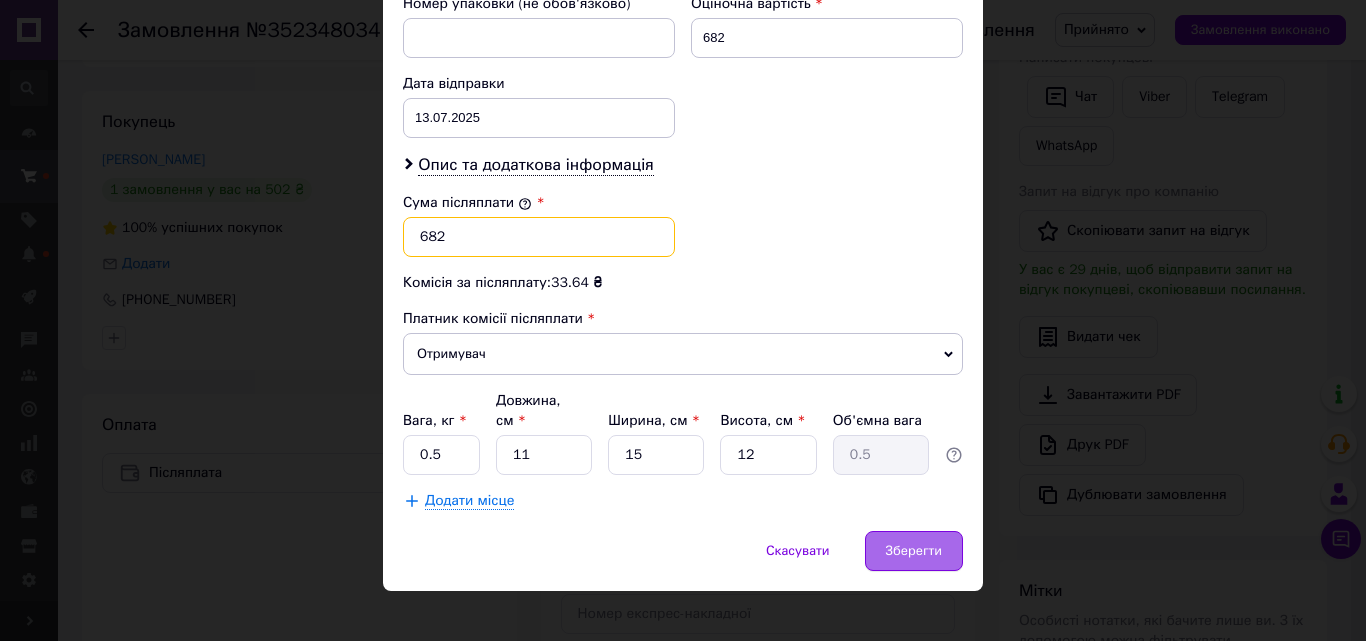 type on "682" 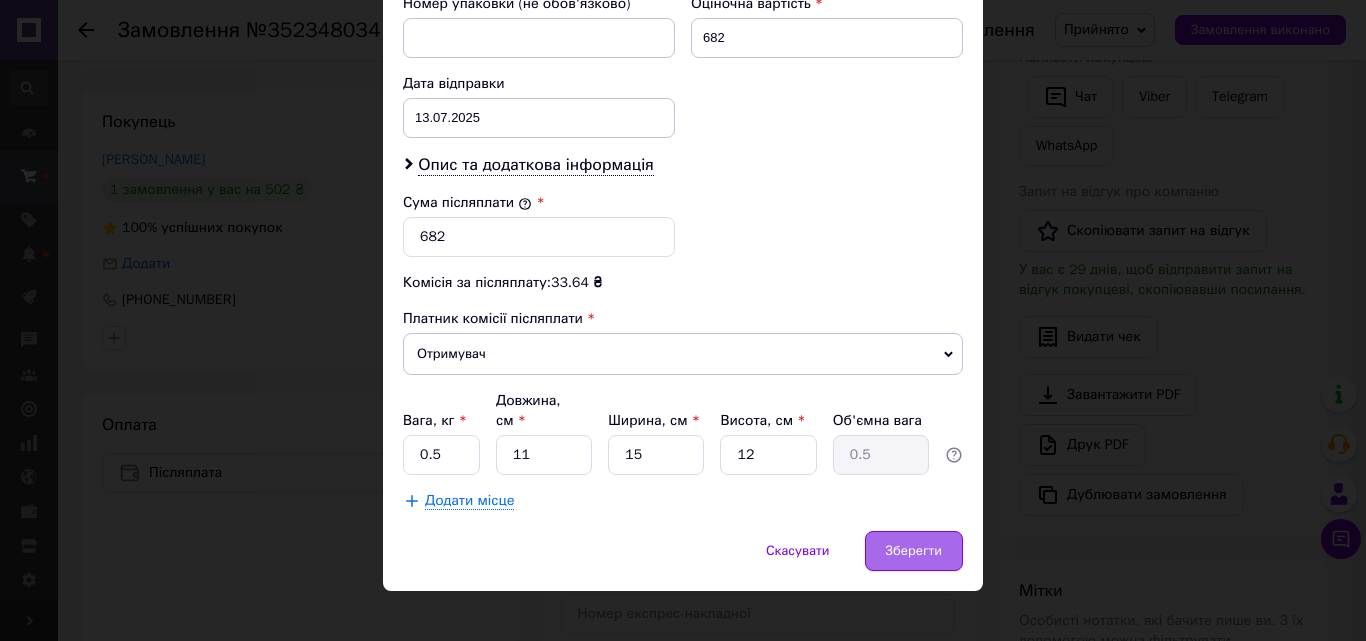click on "Зберегти" at bounding box center (914, 551) 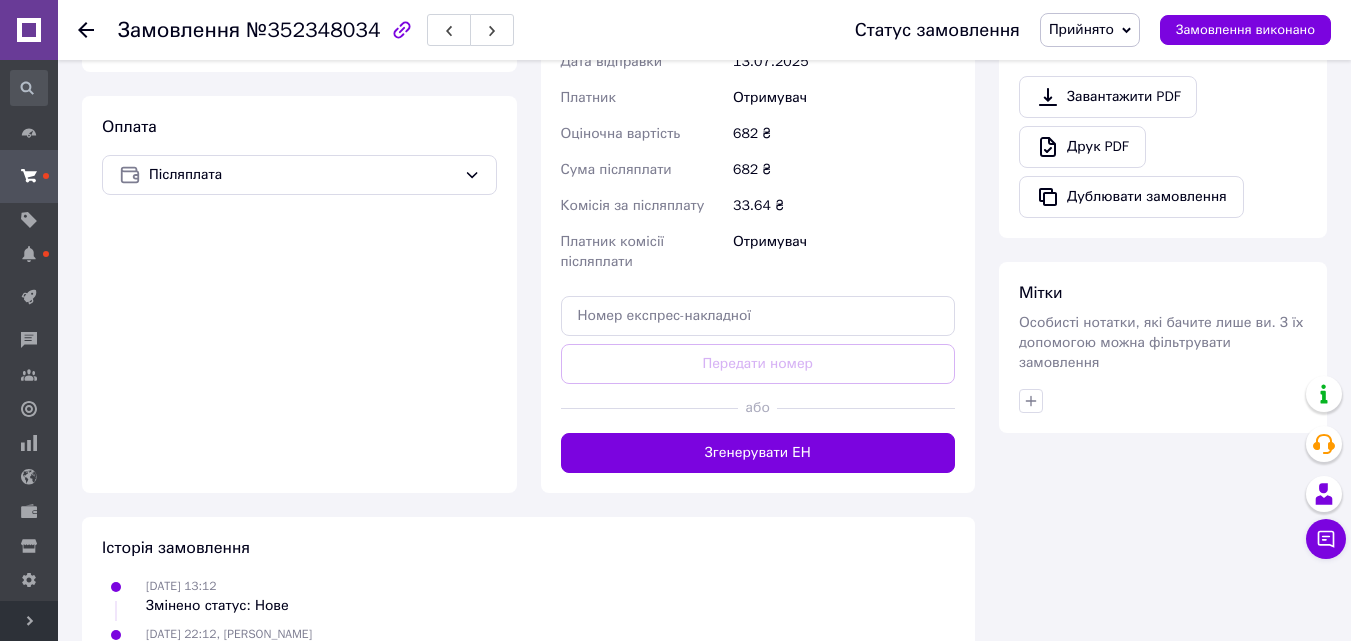 scroll, scrollTop: 1000, scrollLeft: 0, axis: vertical 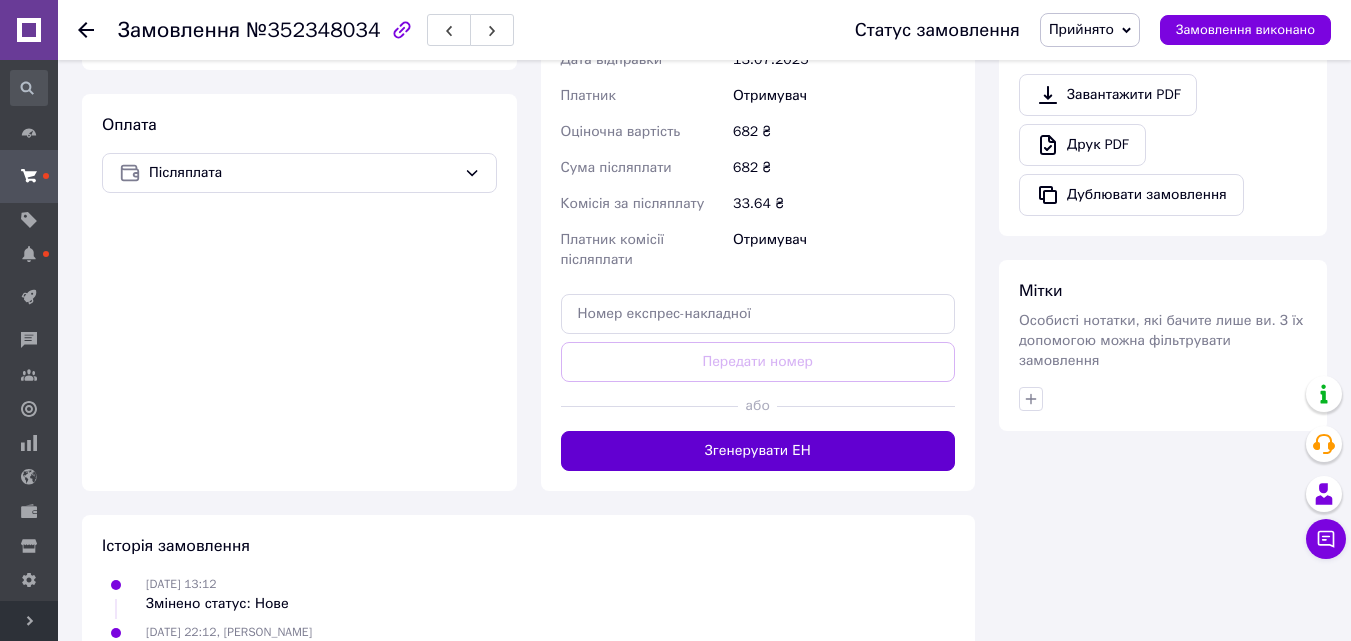 click on "Згенерувати ЕН" at bounding box center (758, 451) 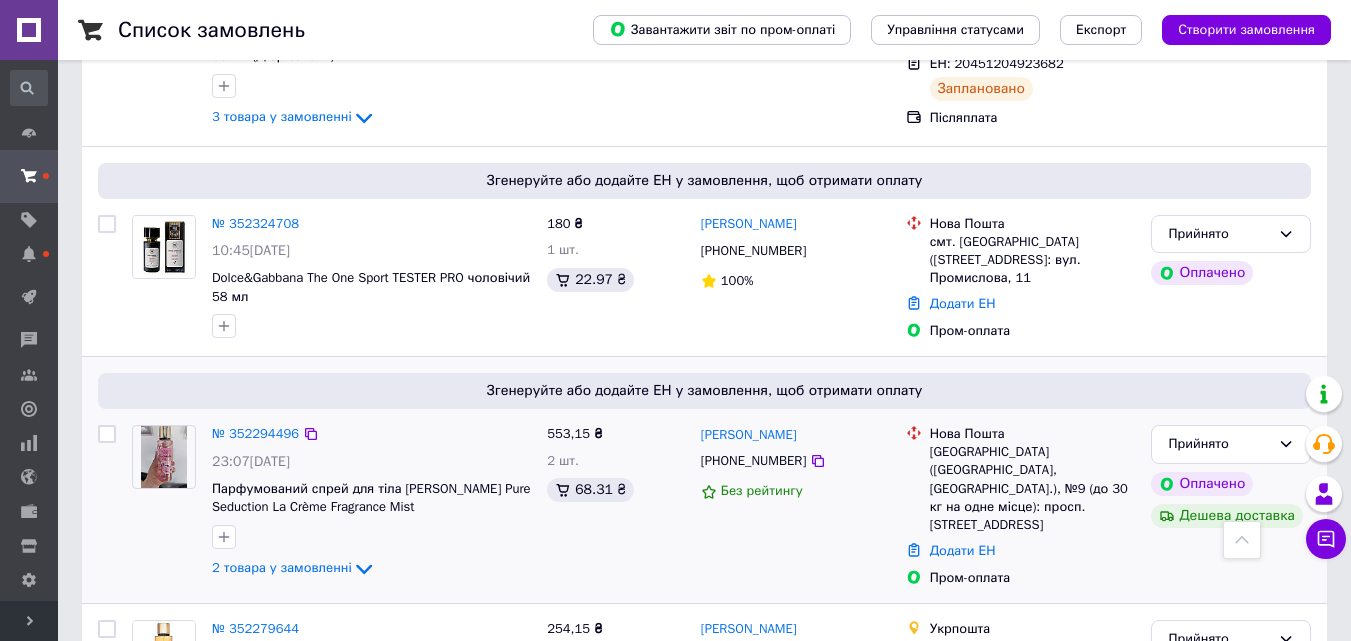 scroll, scrollTop: 2500, scrollLeft: 0, axis: vertical 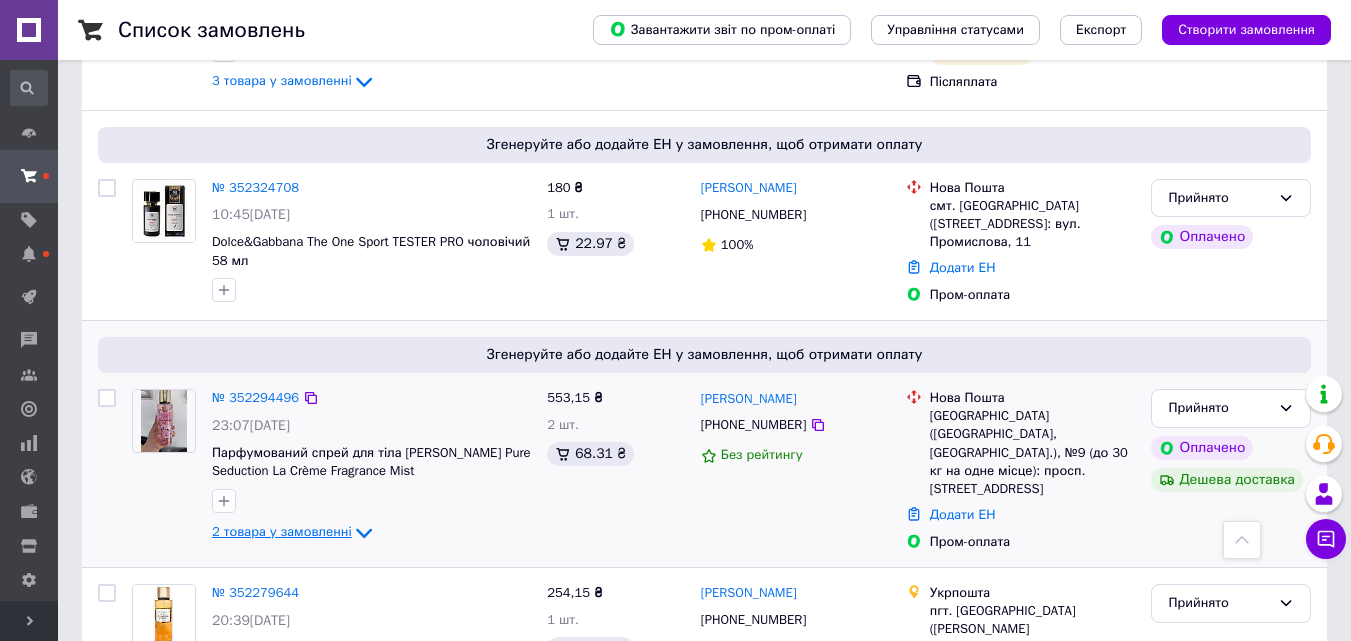 click 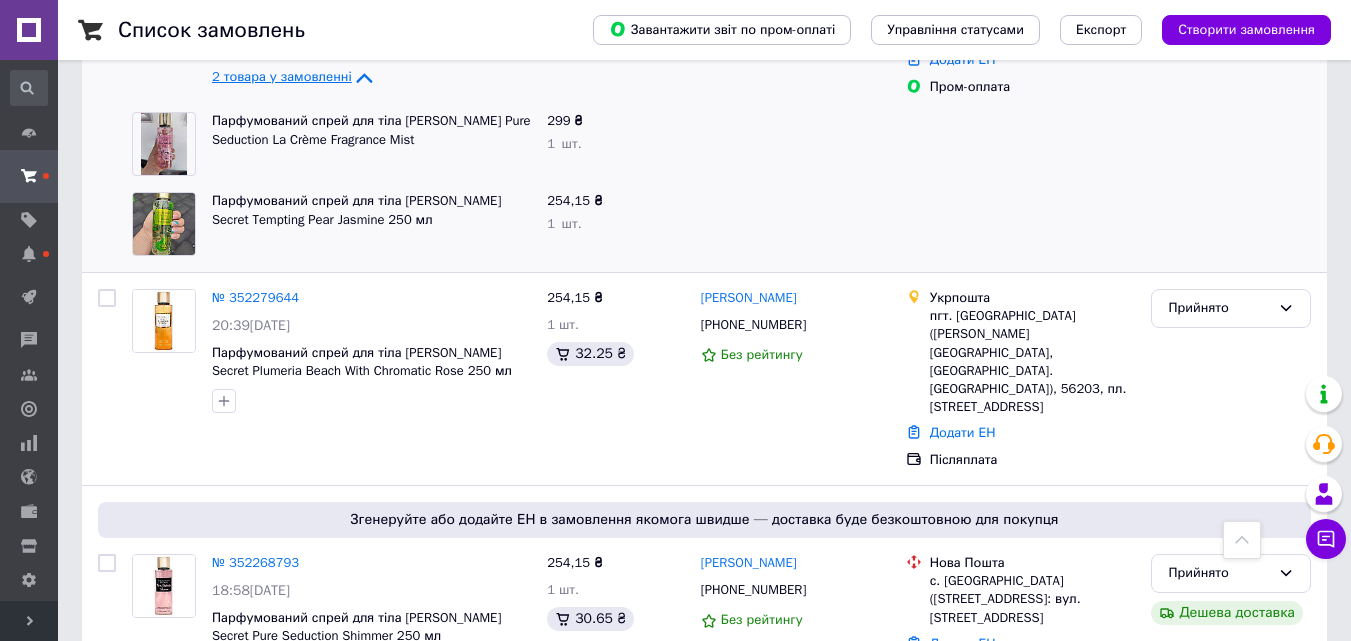 scroll, scrollTop: 3000, scrollLeft: 0, axis: vertical 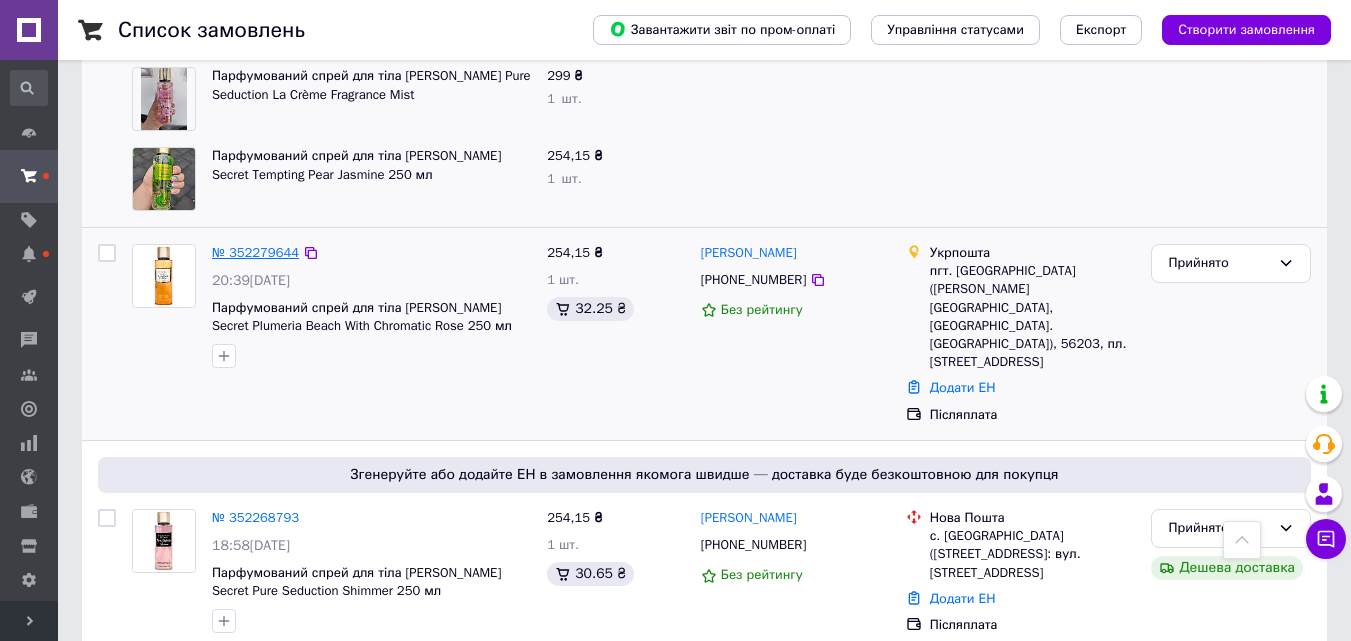click on "№ 352279644" at bounding box center [255, 252] 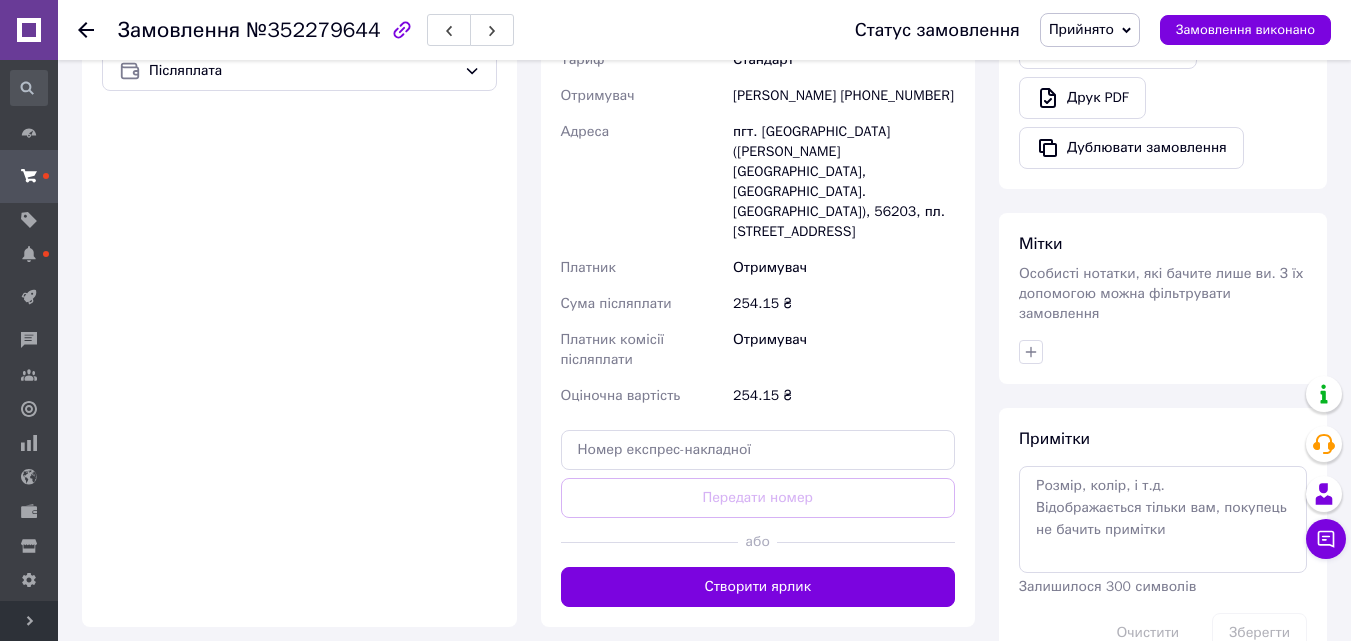 scroll, scrollTop: 939, scrollLeft: 0, axis: vertical 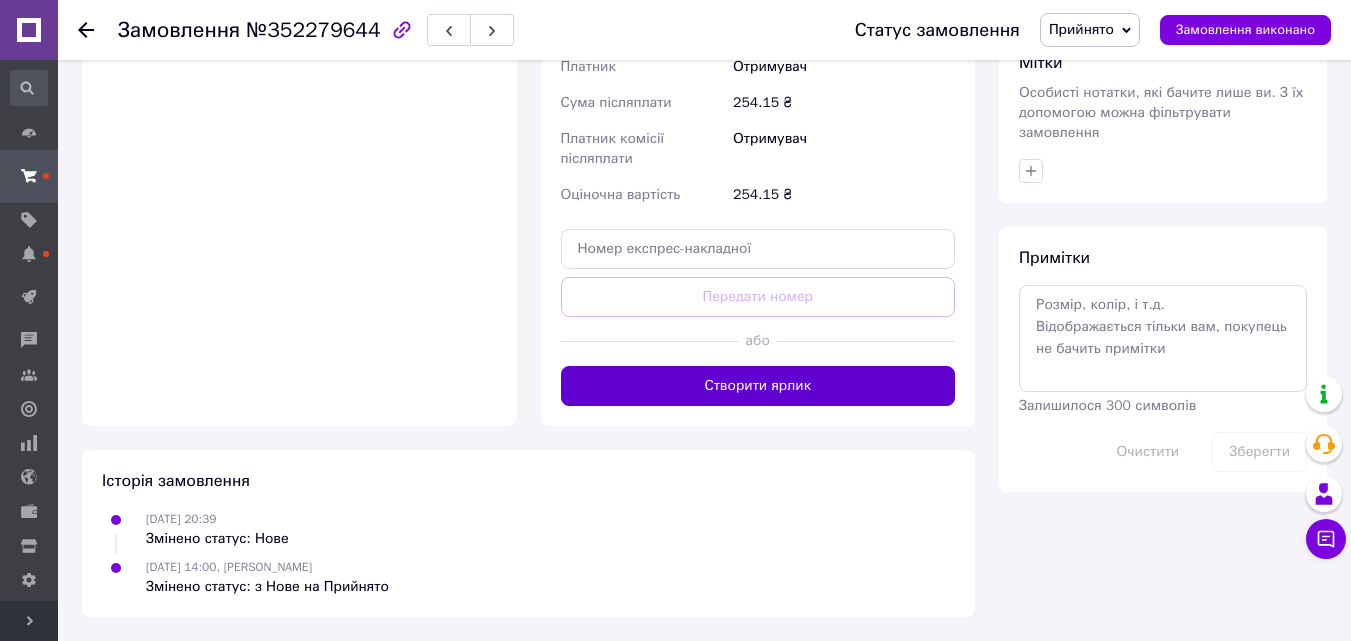 click on "Створити ярлик" at bounding box center (758, 386) 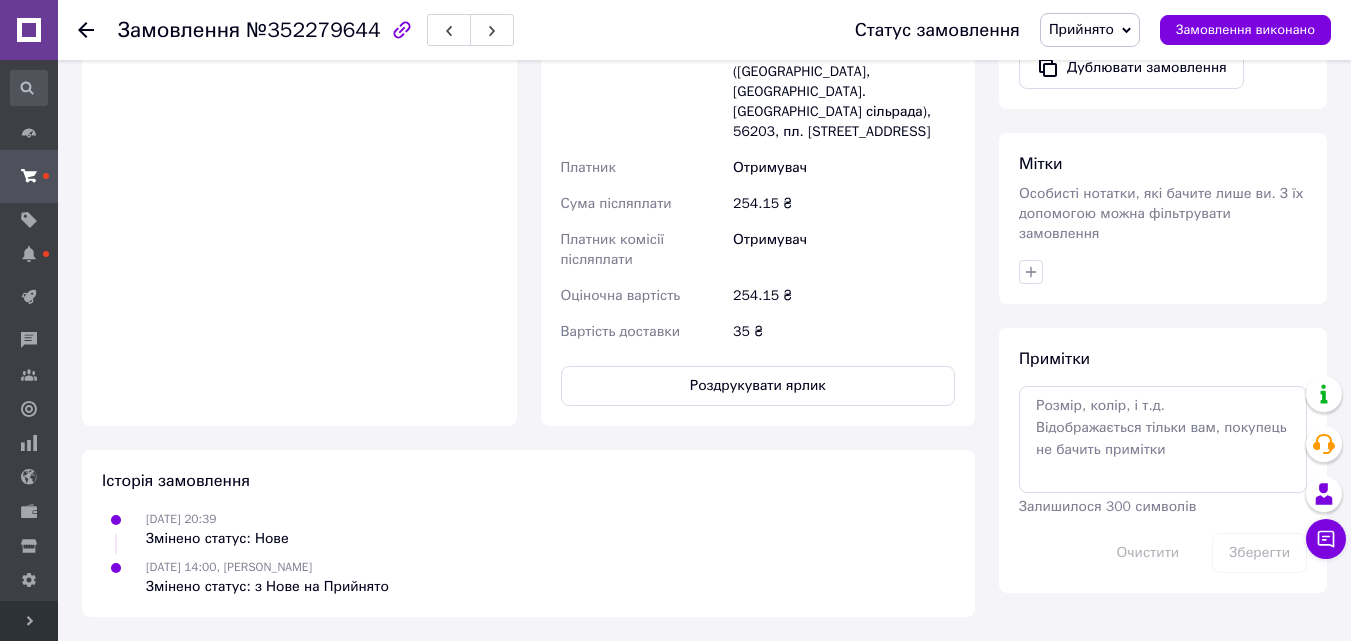 scroll, scrollTop: 914, scrollLeft: 0, axis: vertical 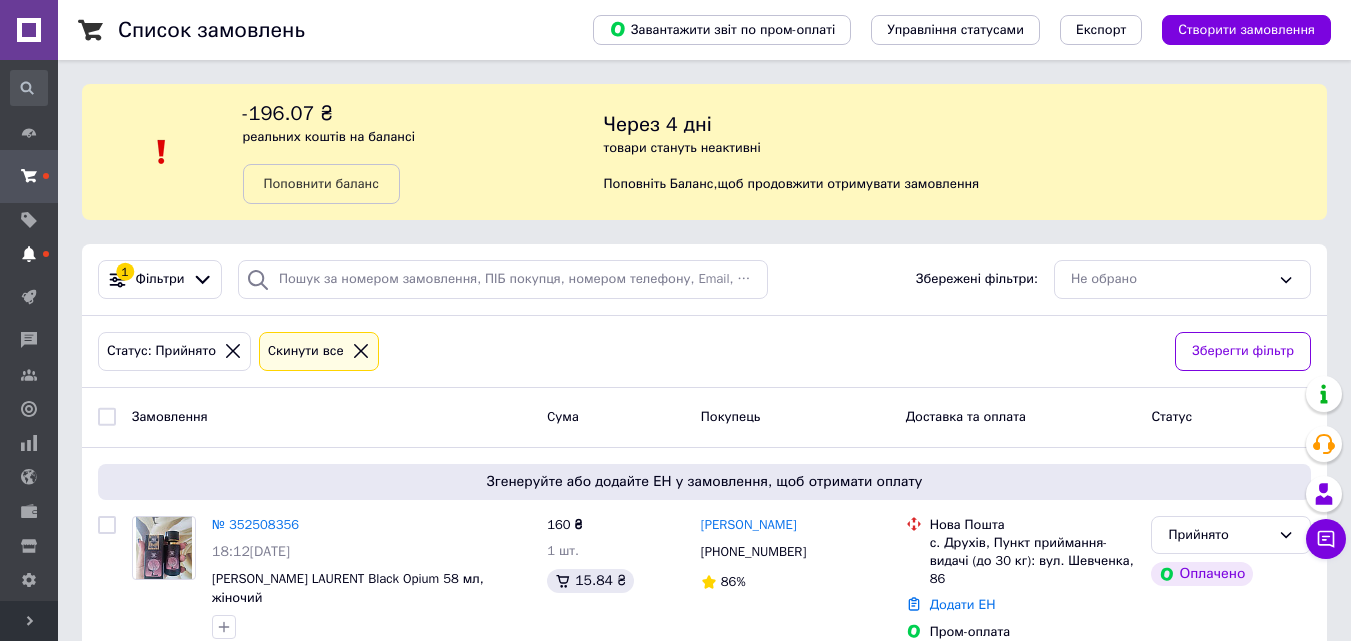 click 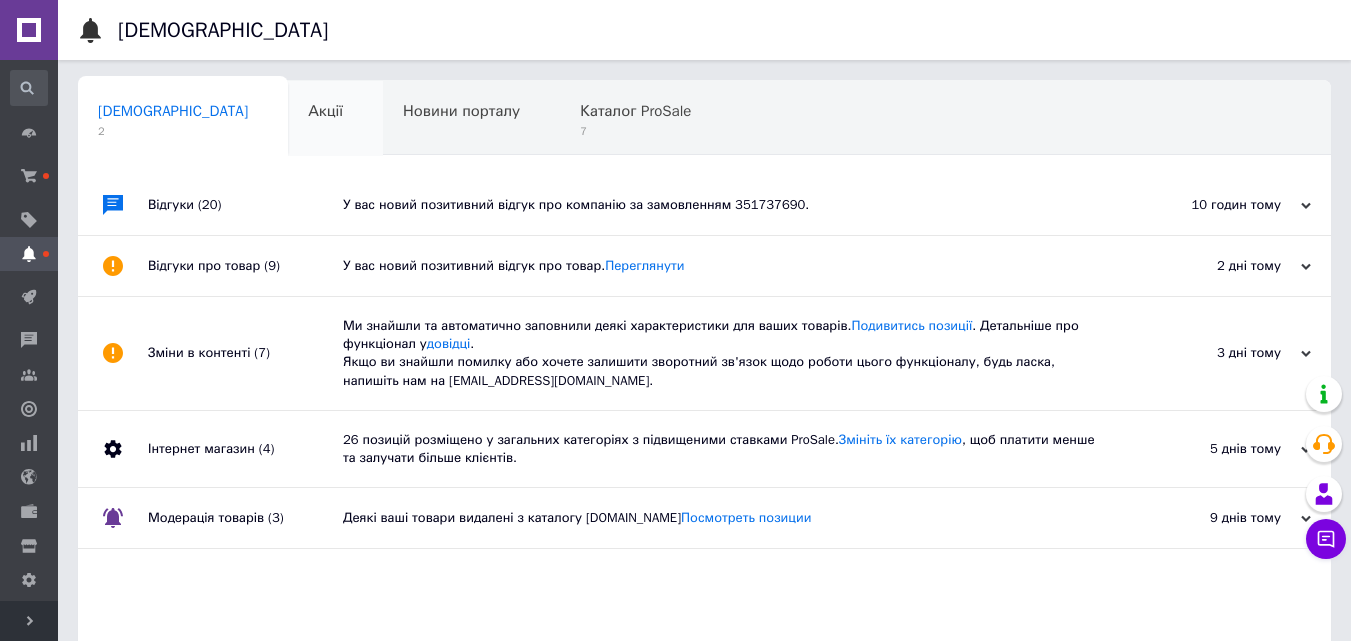 click on "Акції" at bounding box center [325, 111] 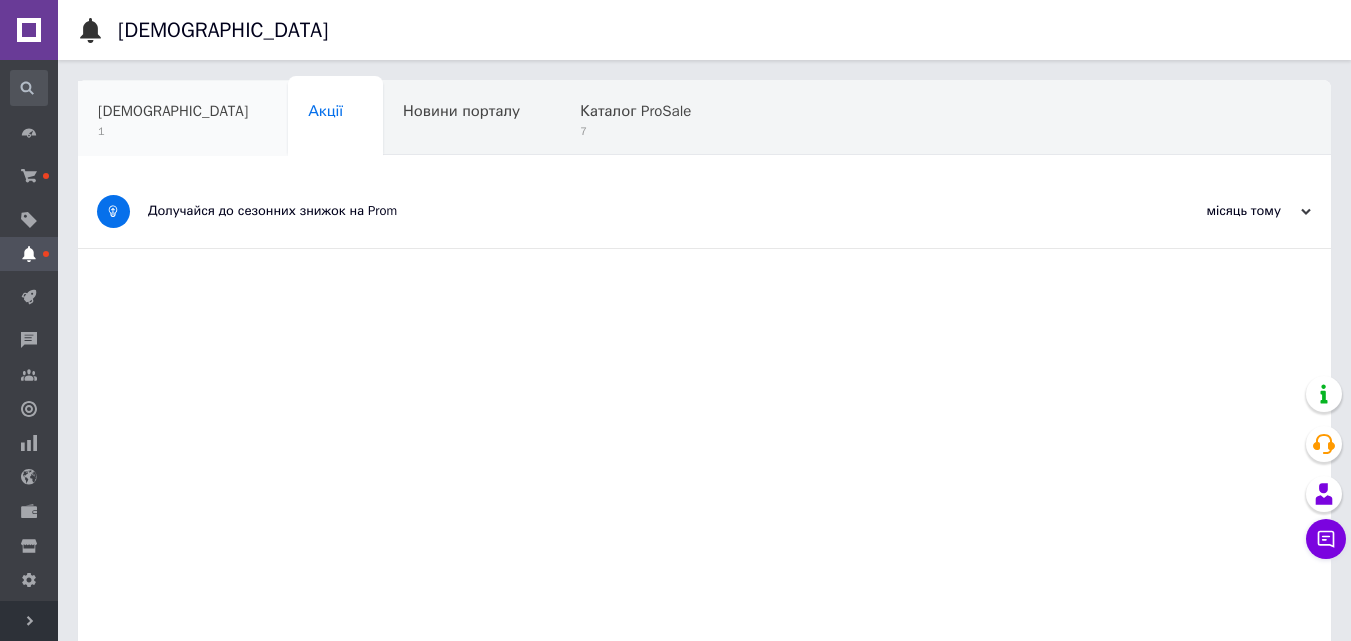 click on "[DEMOGRAPHIC_DATA]" at bounding box center (173, 111) 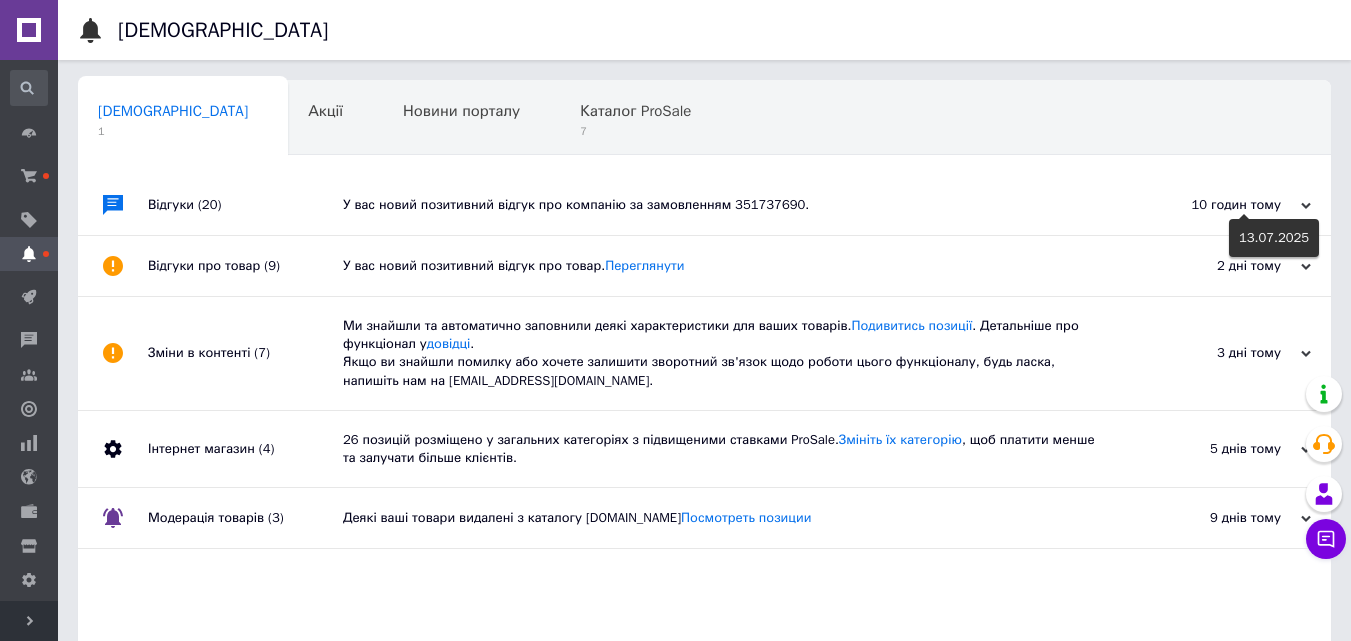 click on "10 годин тому" at bounding box center [1211, 205] 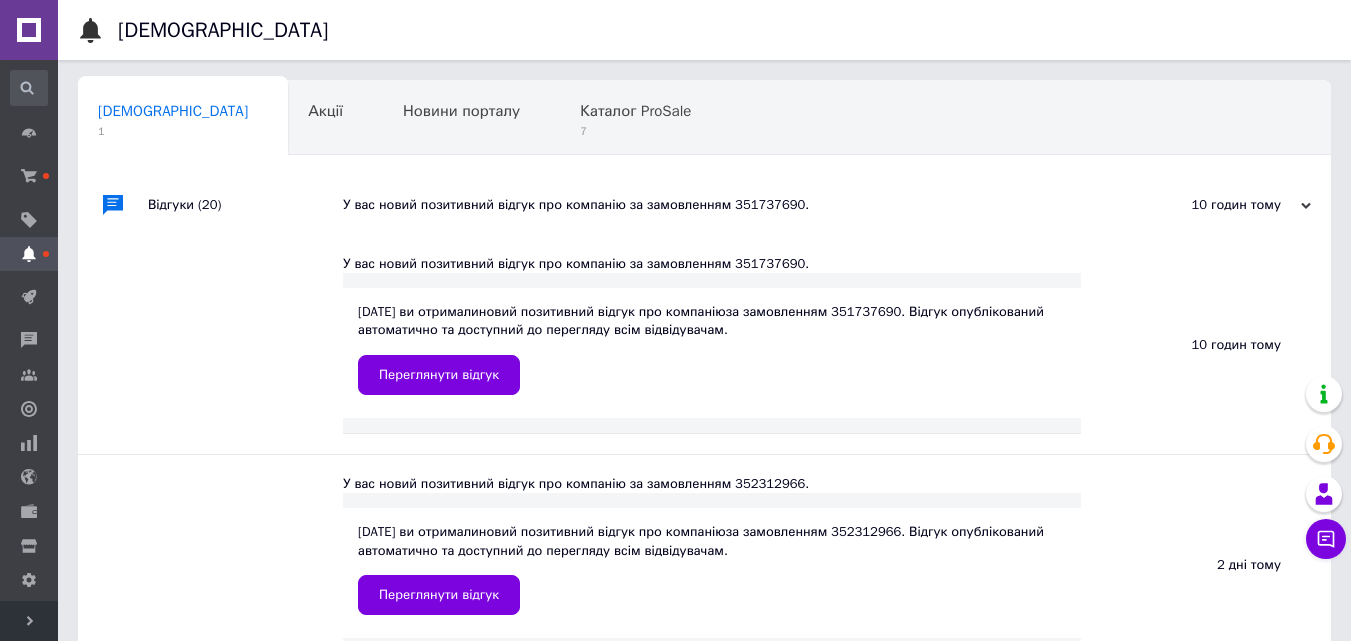 scroll, scrollTop: 100, scrollLeft: 0, axis: vertical 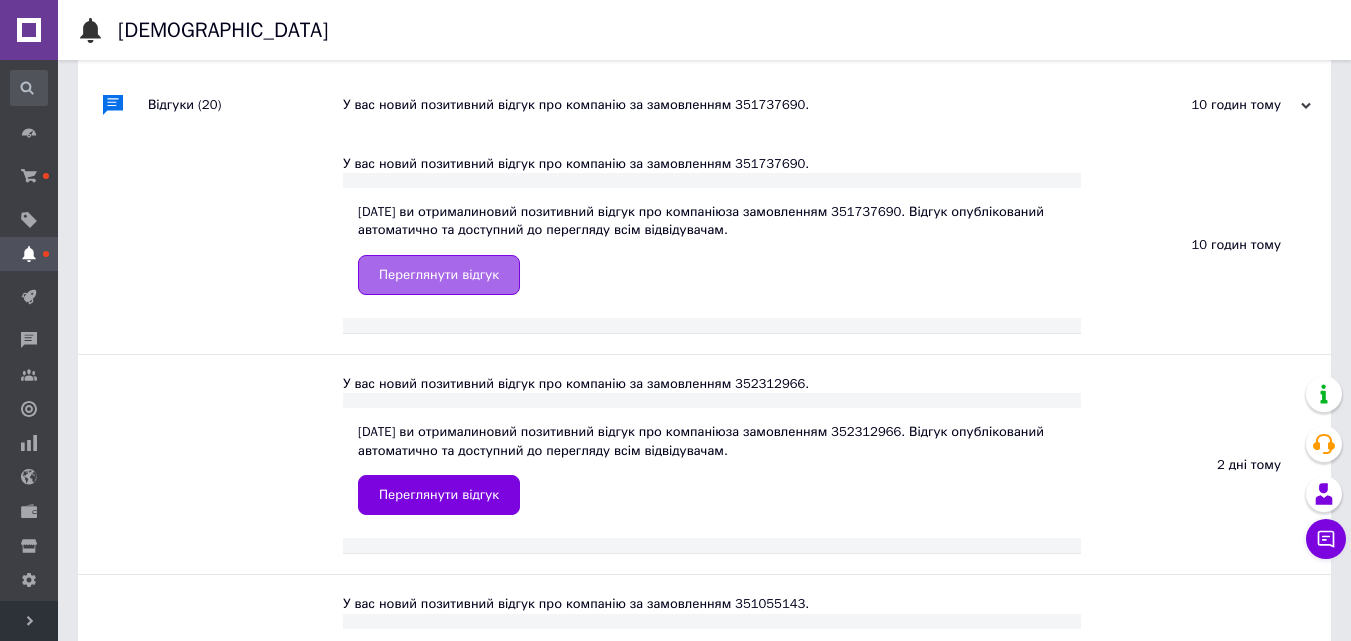 click on "Переглянути відгук" at bounding box center [439, 275] 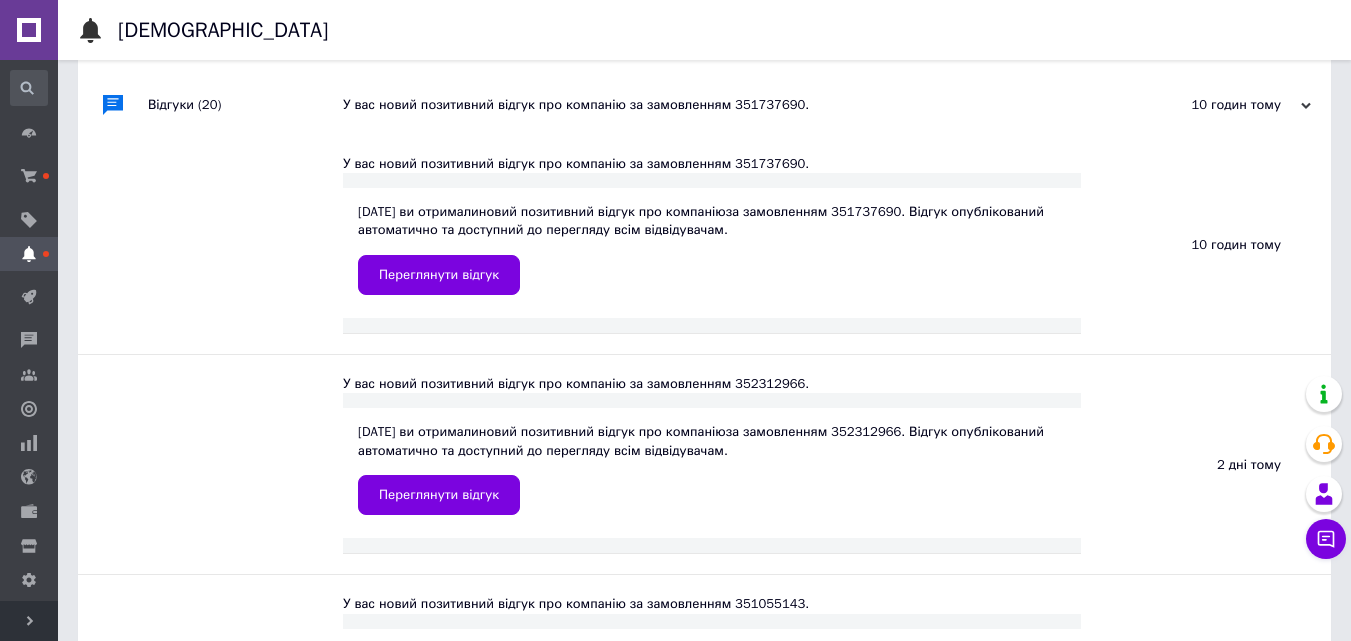 scroll, scrollTop: 0, scrollLeft: 0, axis: both 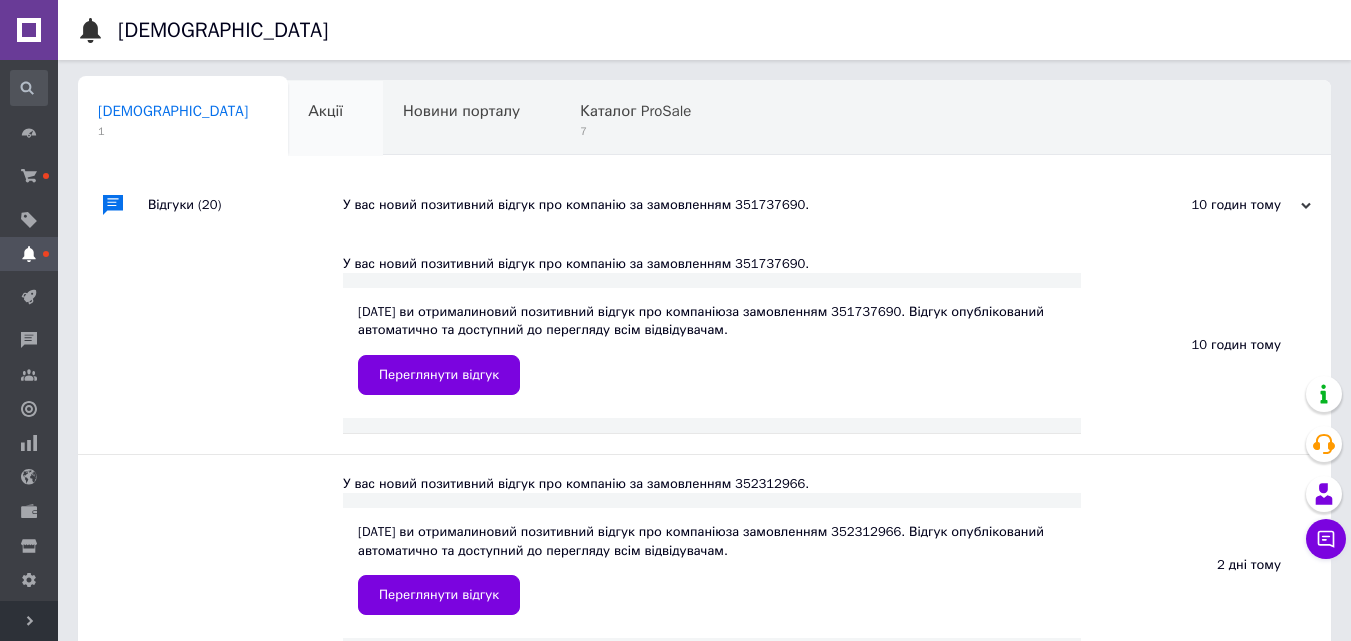 click on "Акції" at bounding box center [325, 111] 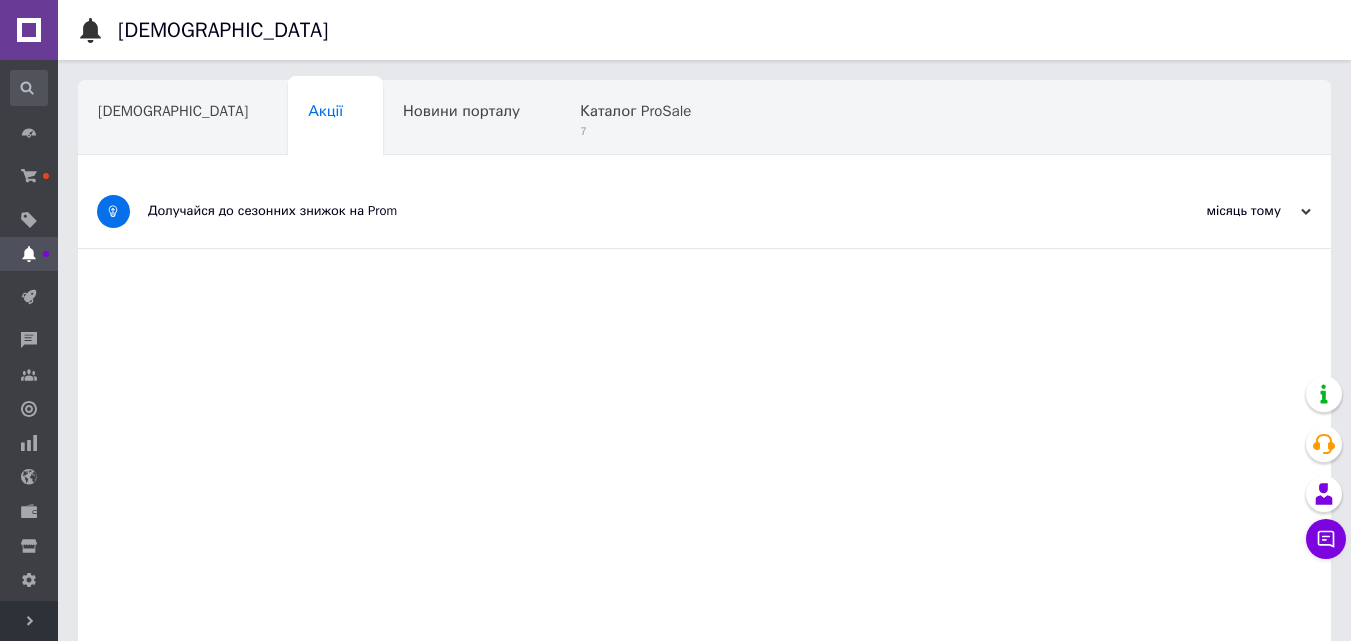 click 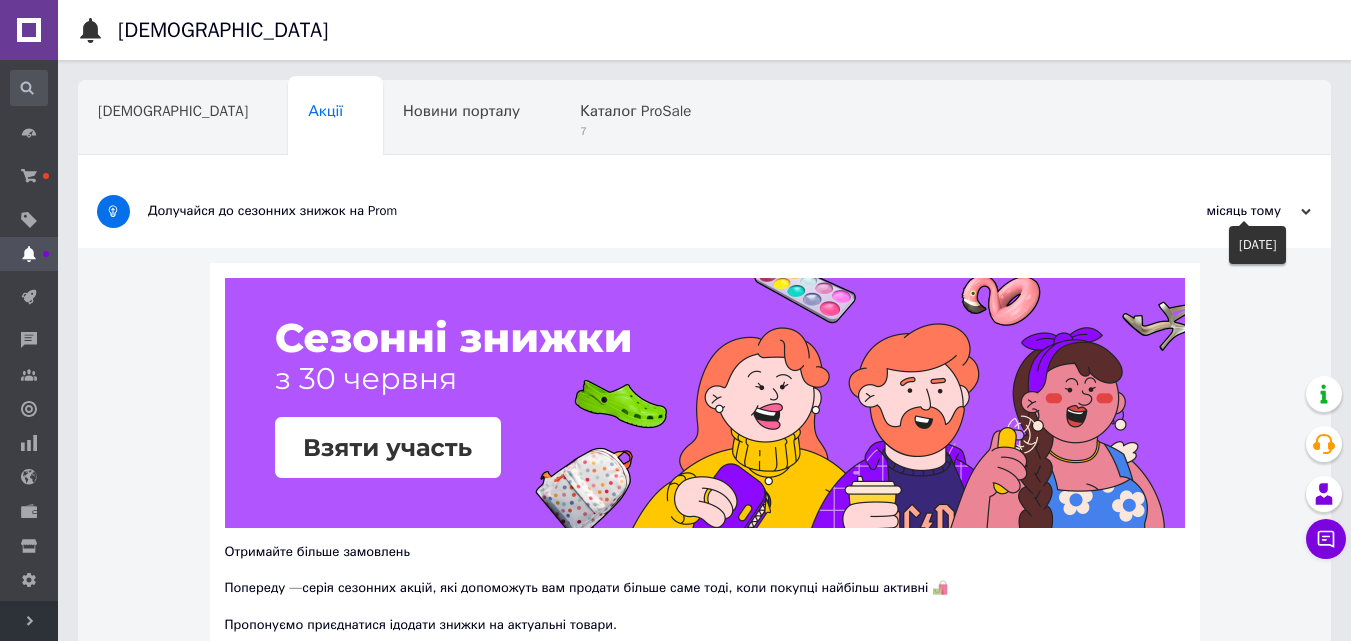 click 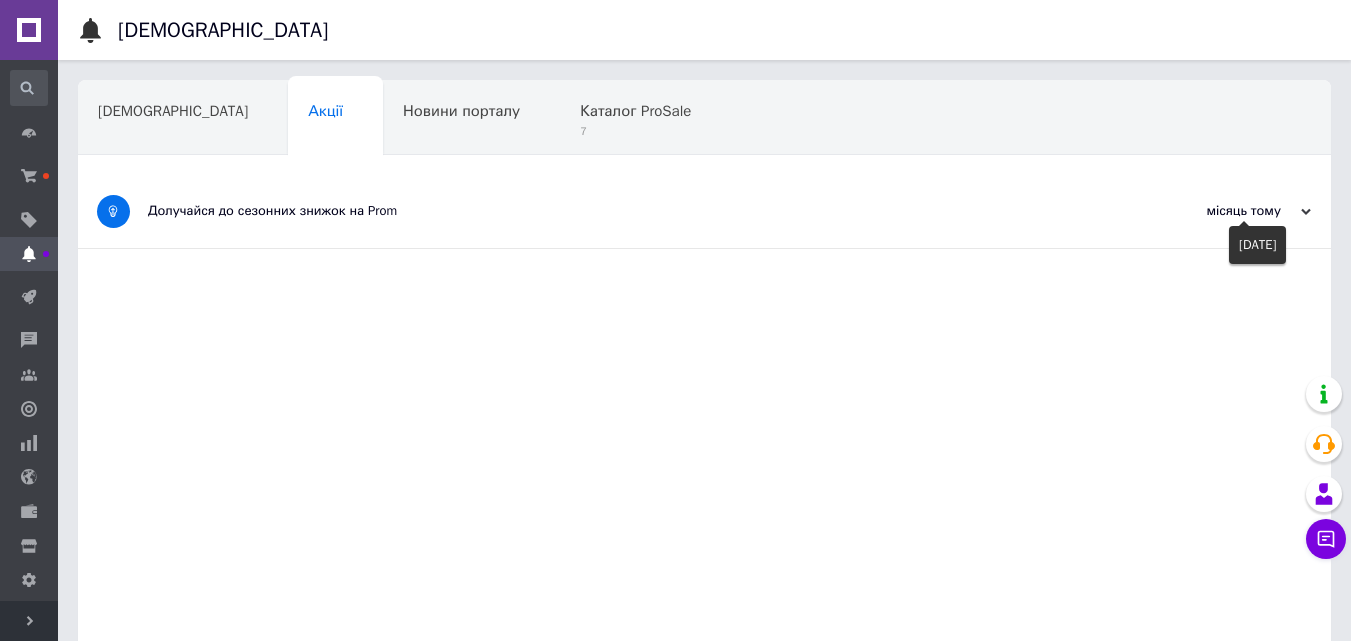 click 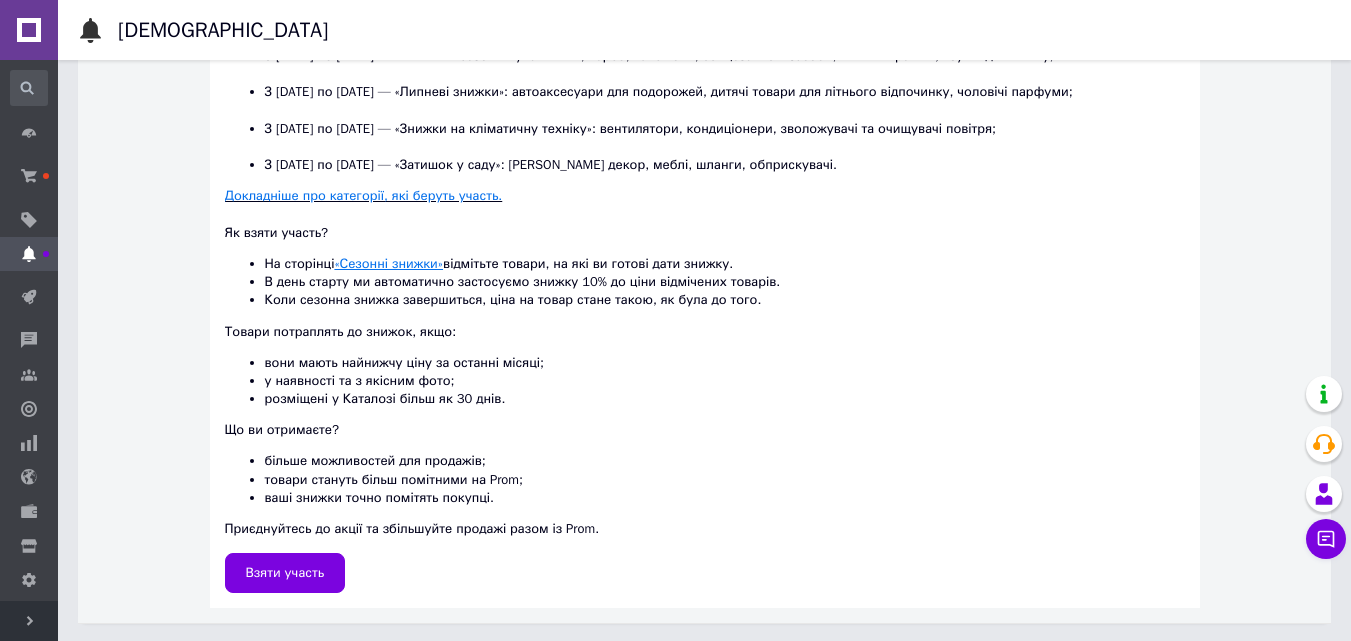 scroll, scrollTop: 712, scrollLeft: 0, axis: vertical 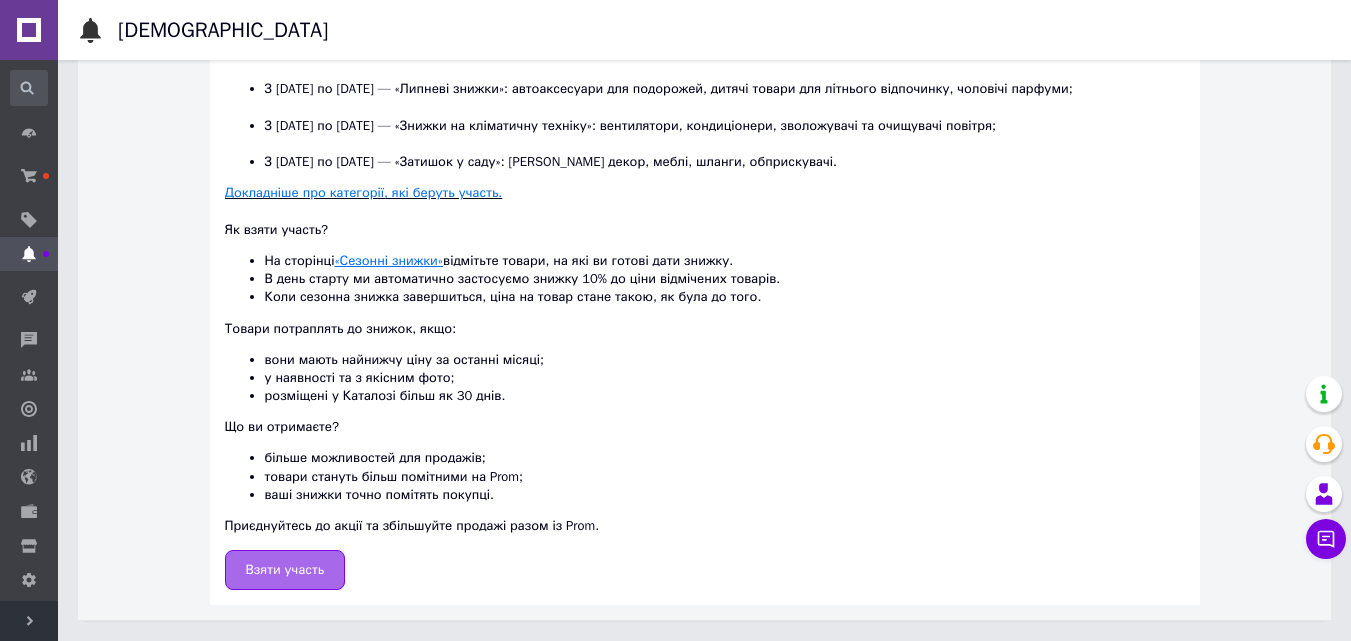click on "Взяти участь" at bounding box center (285, 570) 